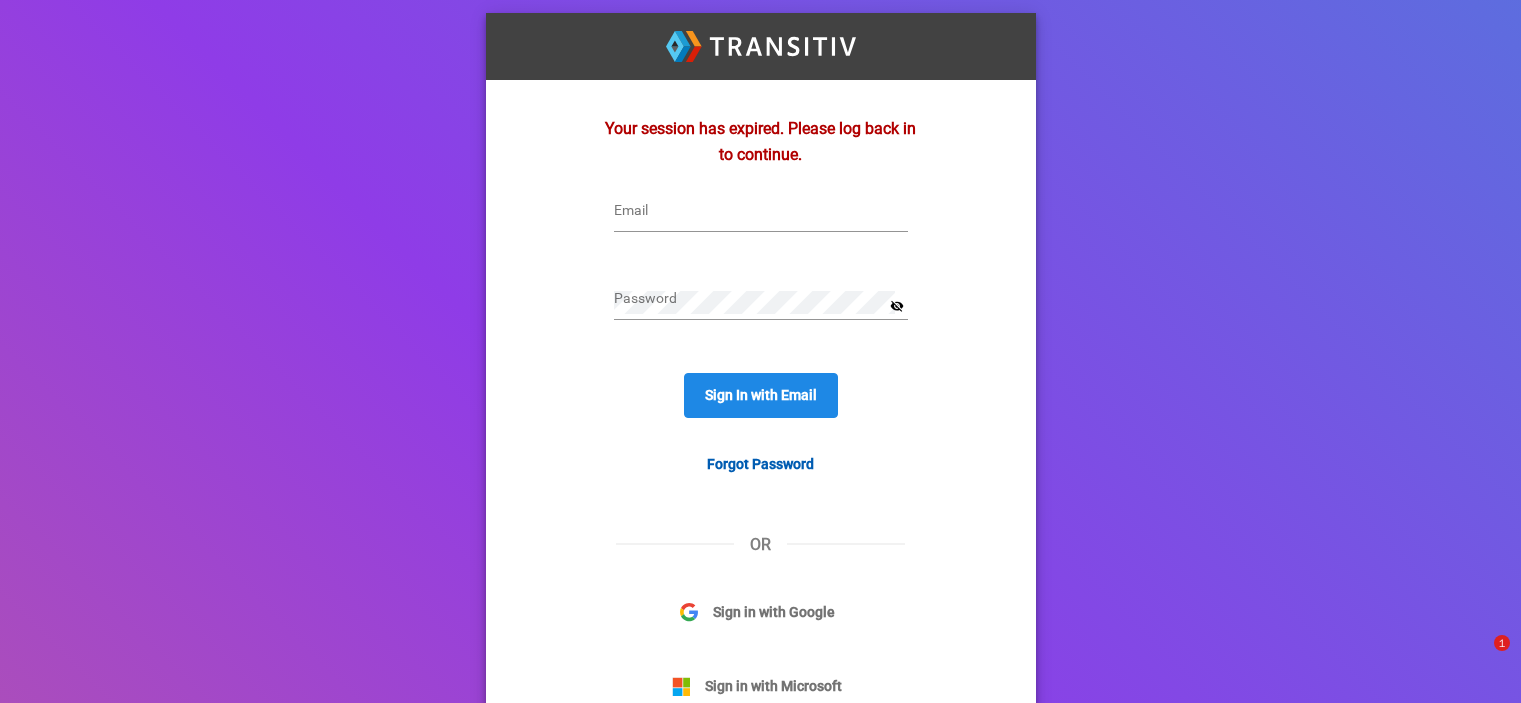 scroll, scrollTop: 0, scrollLeft: 0, axis: both 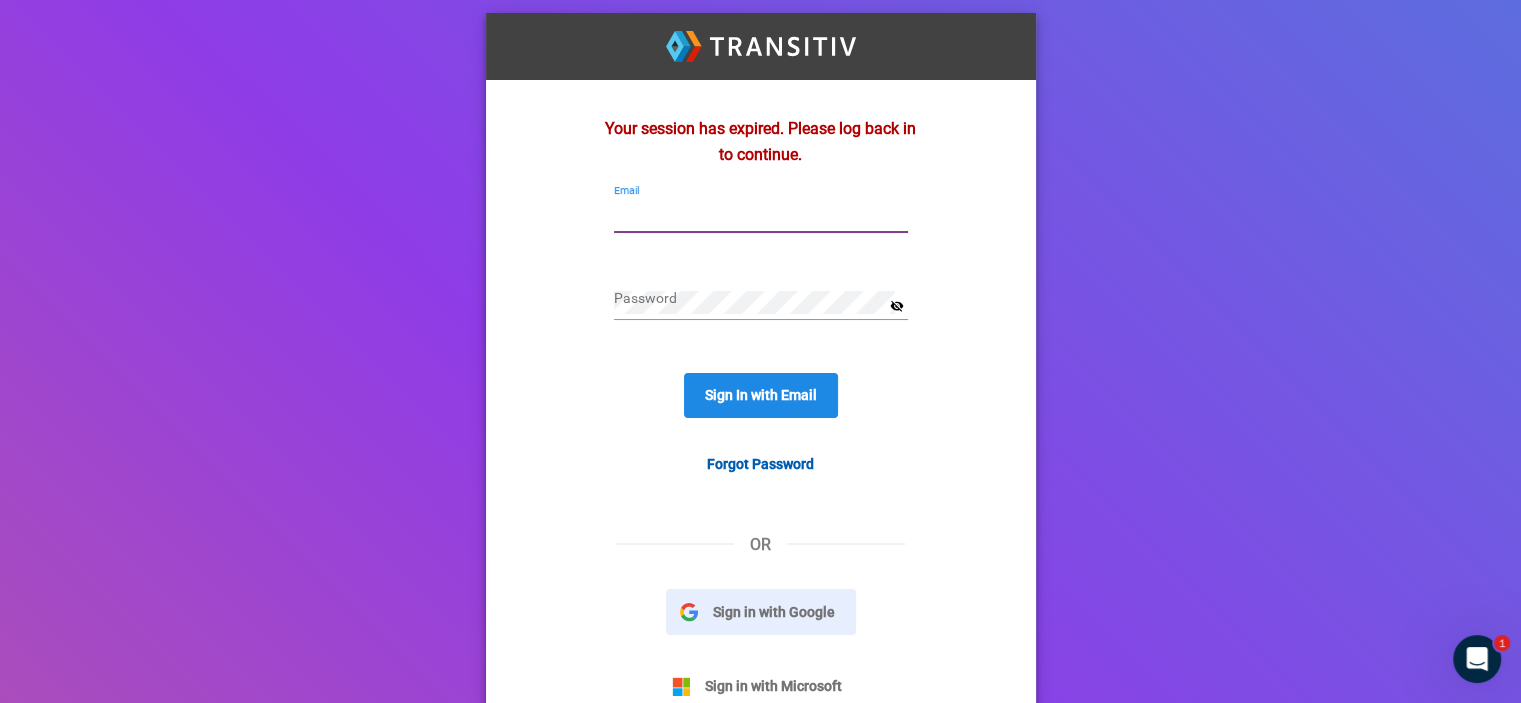 click on "Sign in with Google" at bounding box center (761, 612) 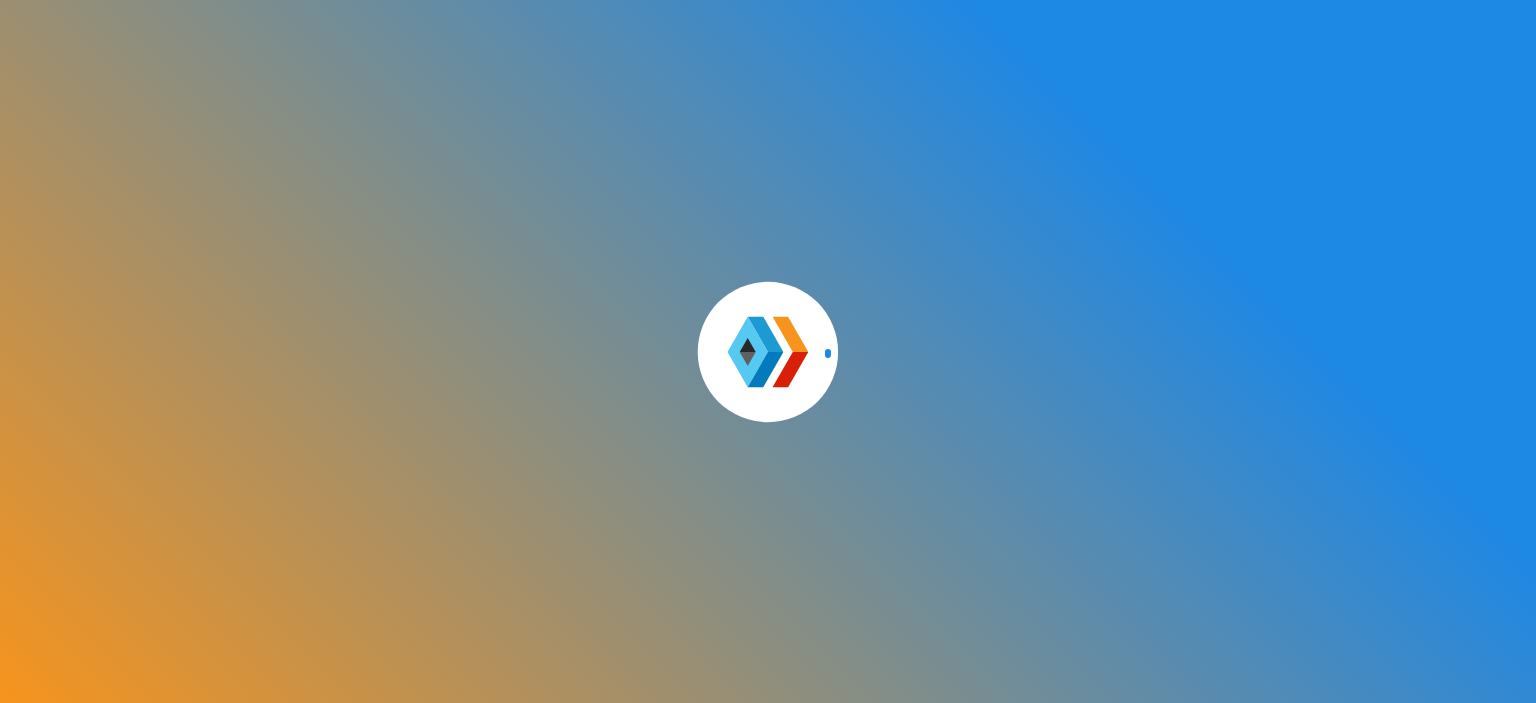 scroll, scrollTop: 0, scrollLeft: 0, axis: both 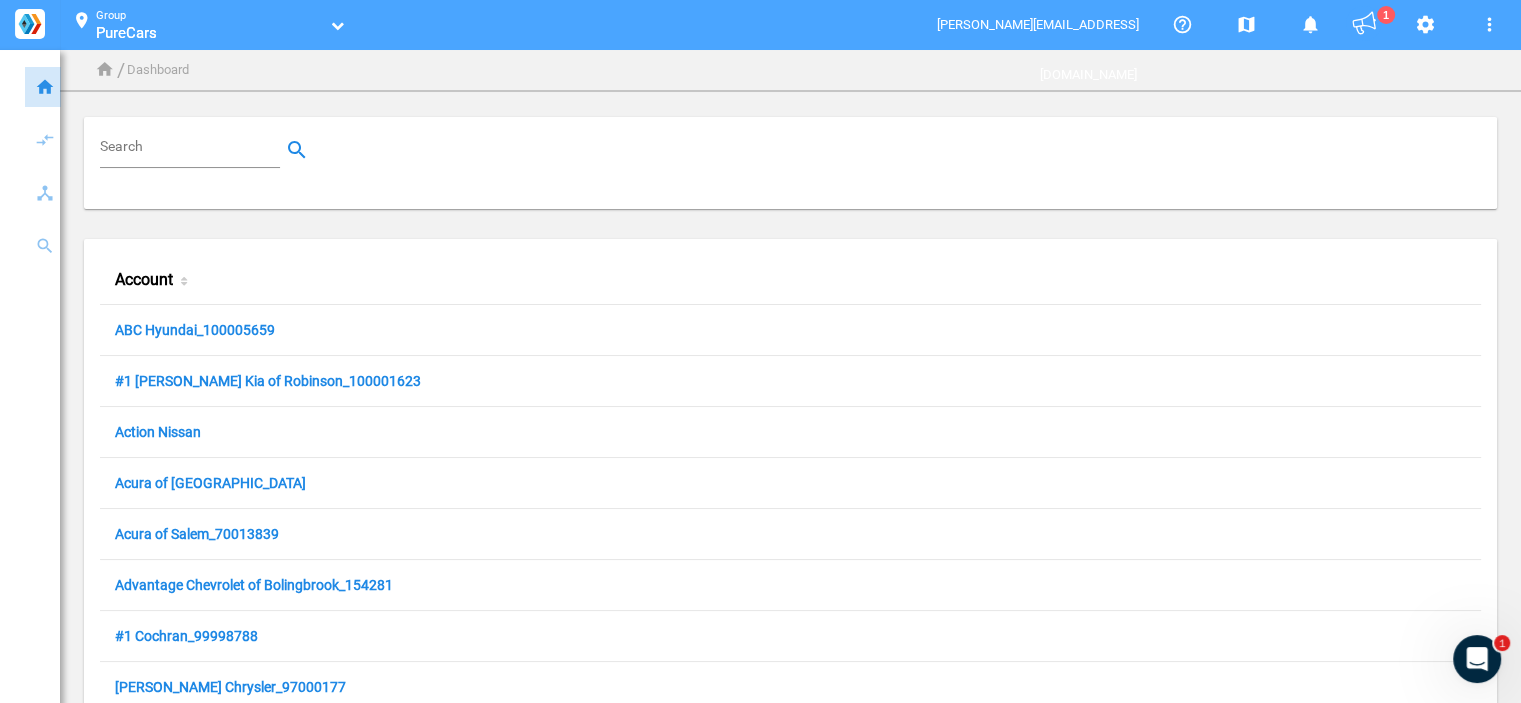 click on "Search" at bounding box center (194, 150) 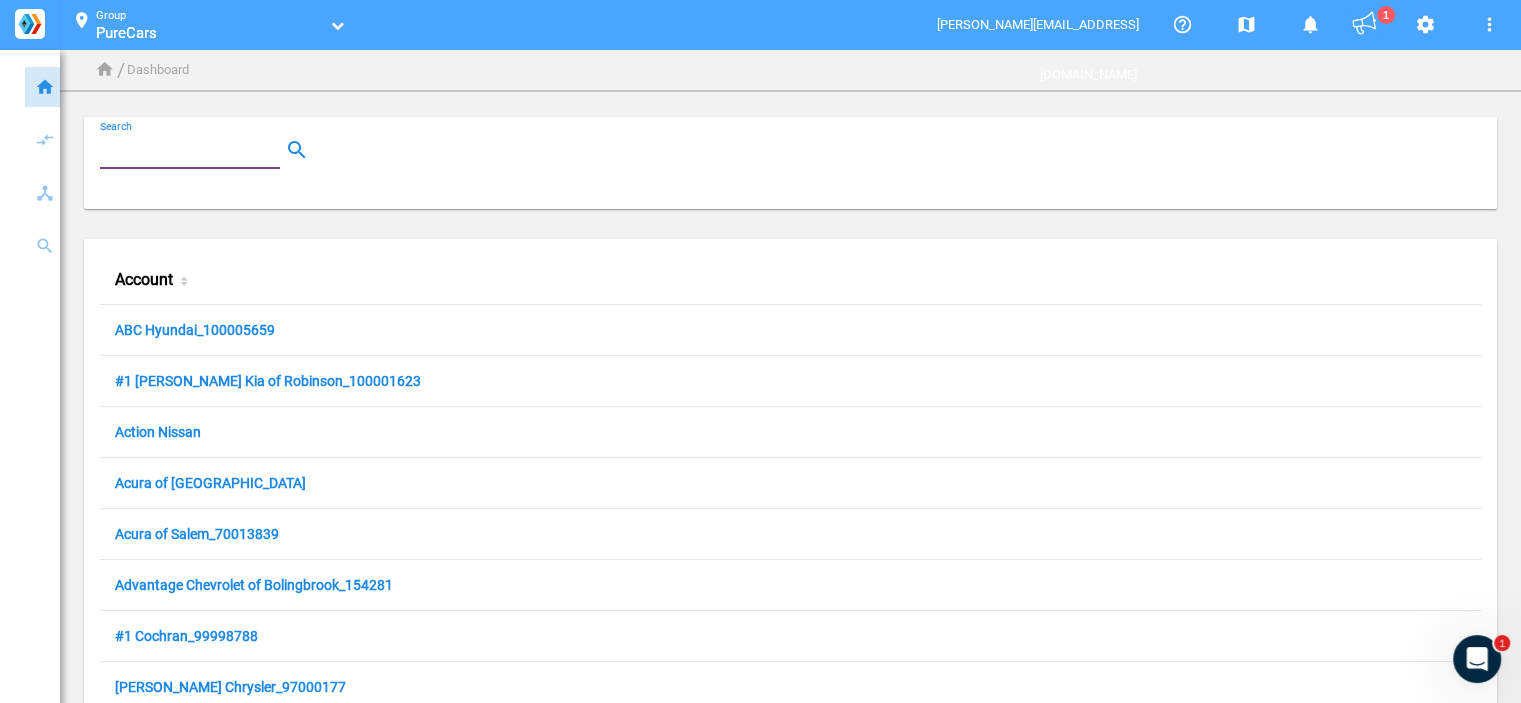 paste on "157370" 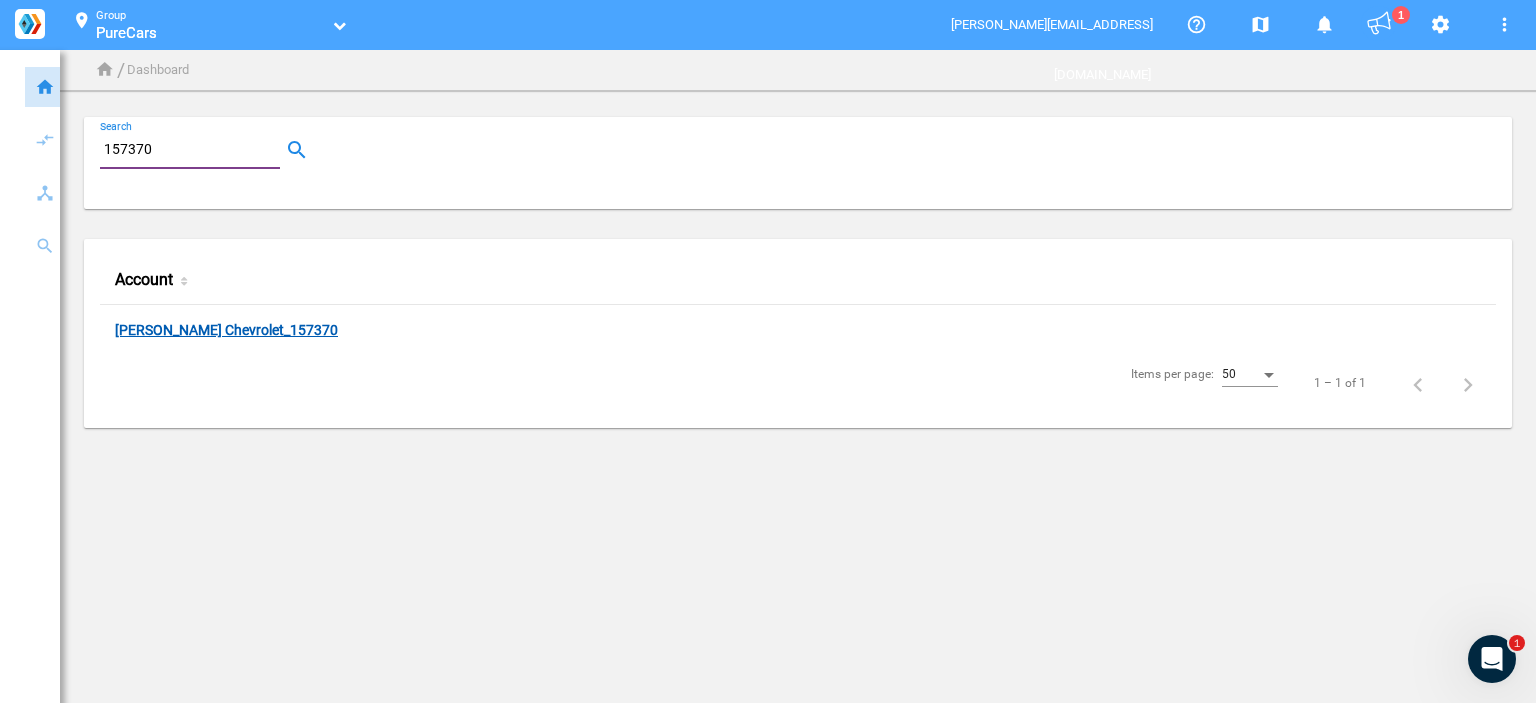 type on "157370" 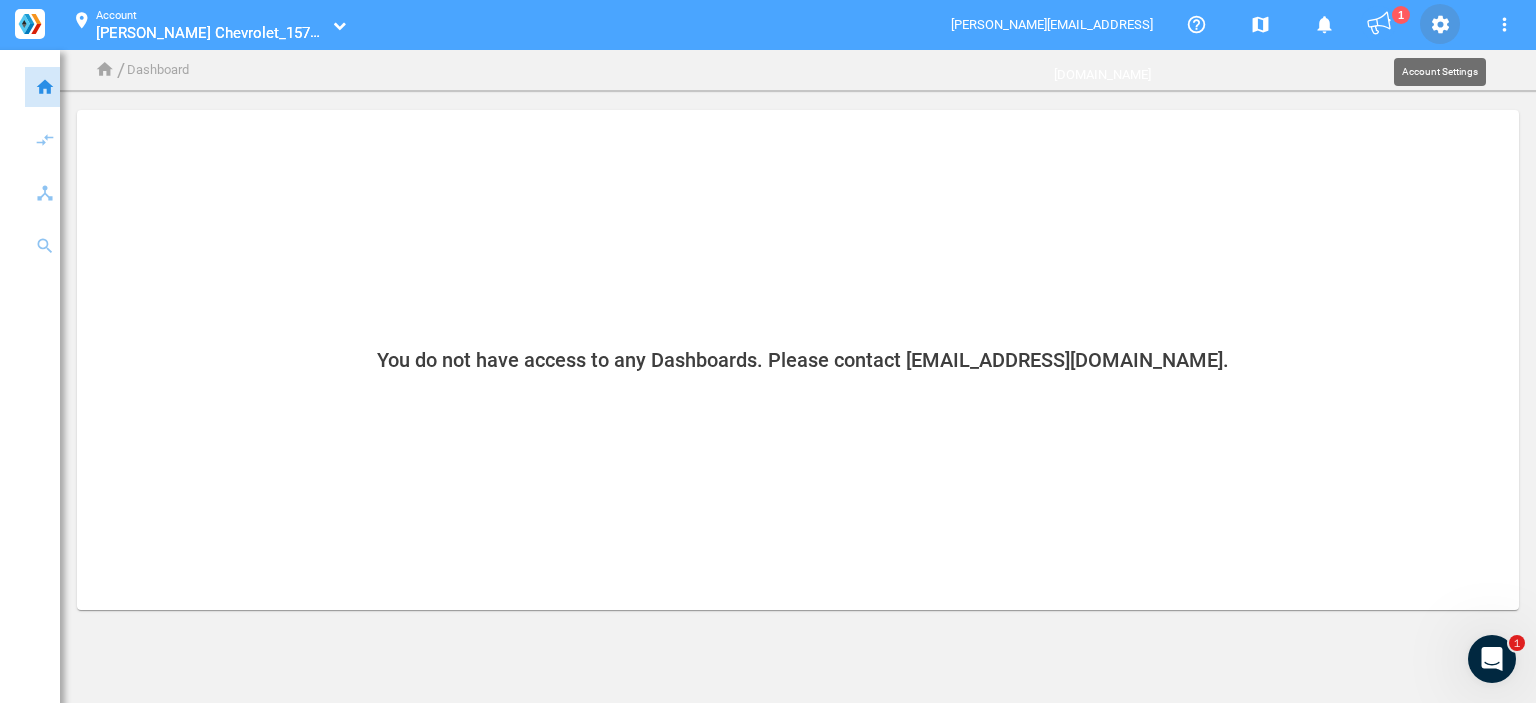 click on "settings" at bounding box center [1440, 25] 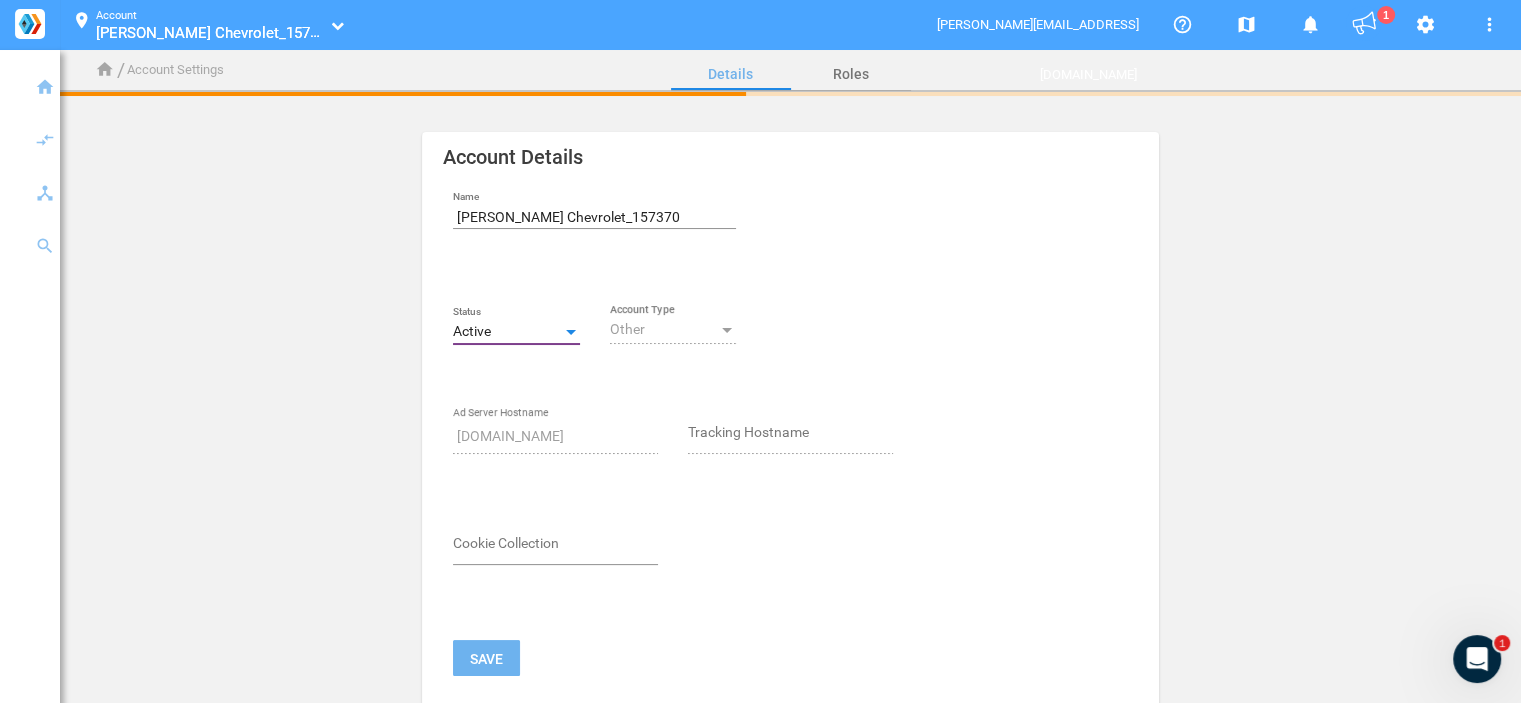 click on "Active" at bounding box center (507, 332) 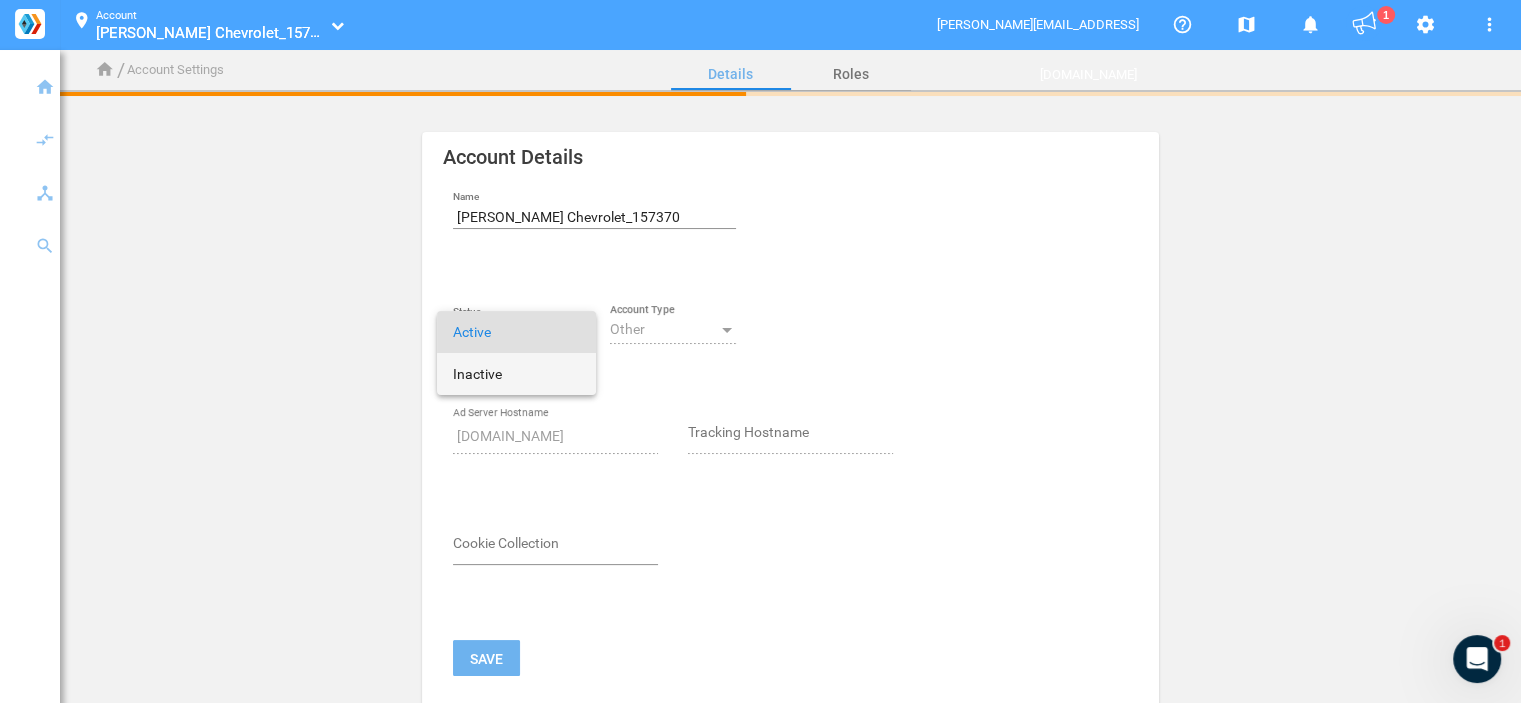 click on "Inactive" at bounding box center (516, 374) 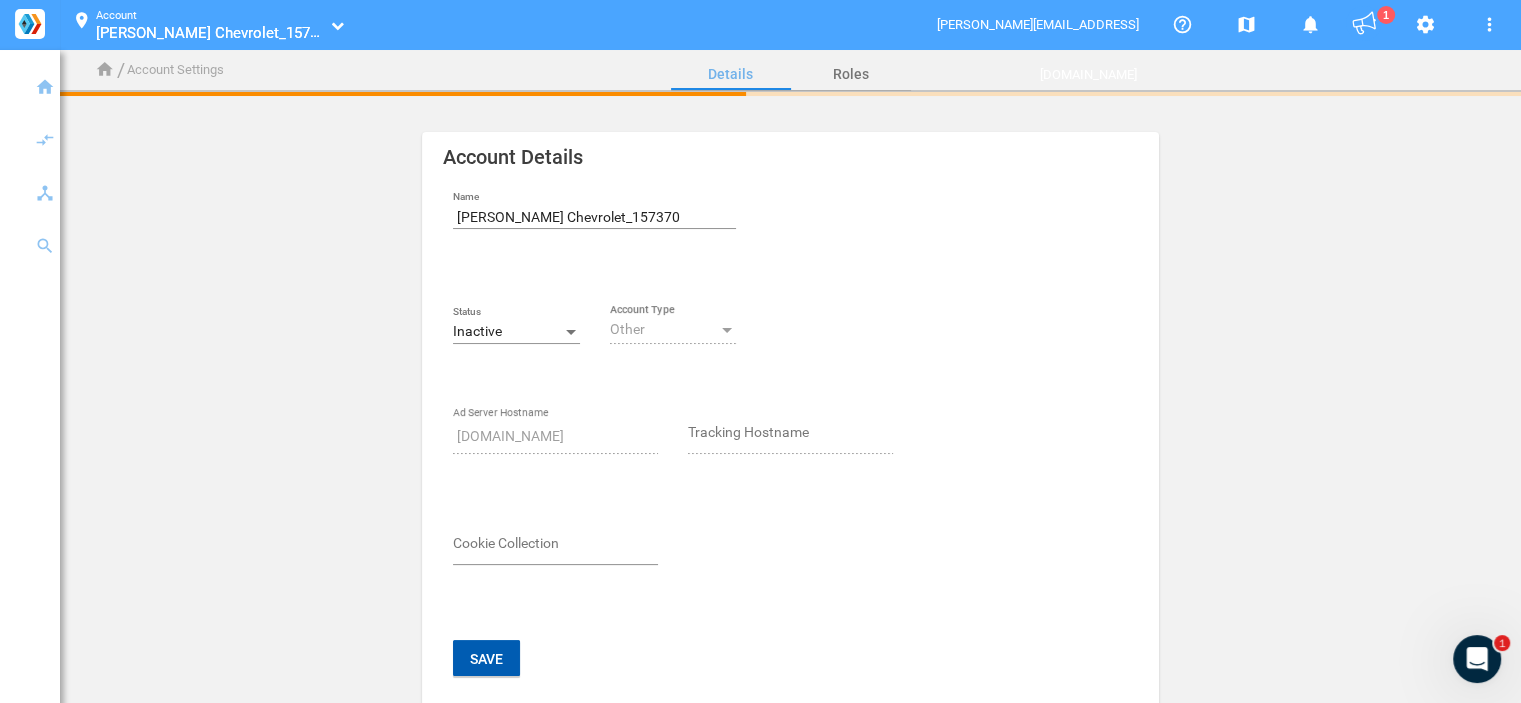 click on "Save" at bounding box center [486, 658] 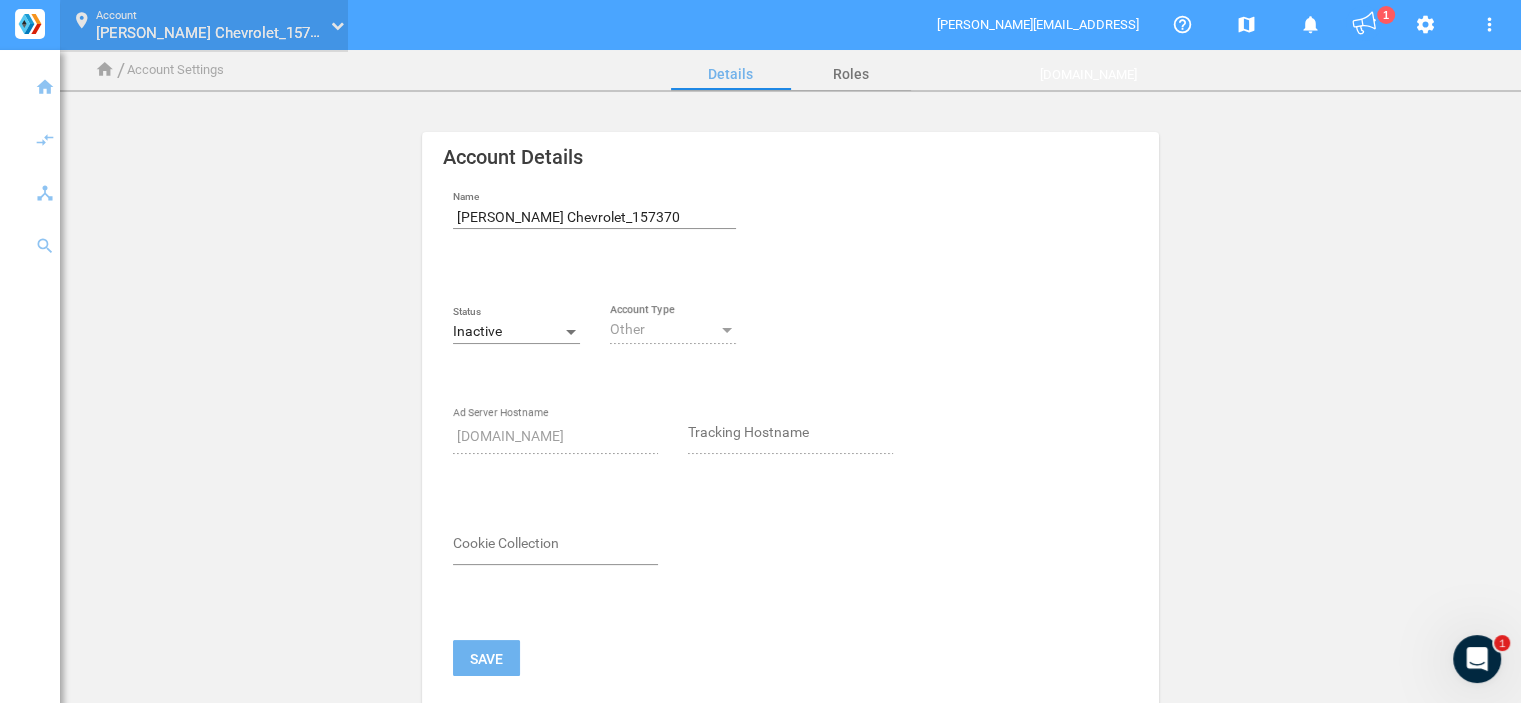 click 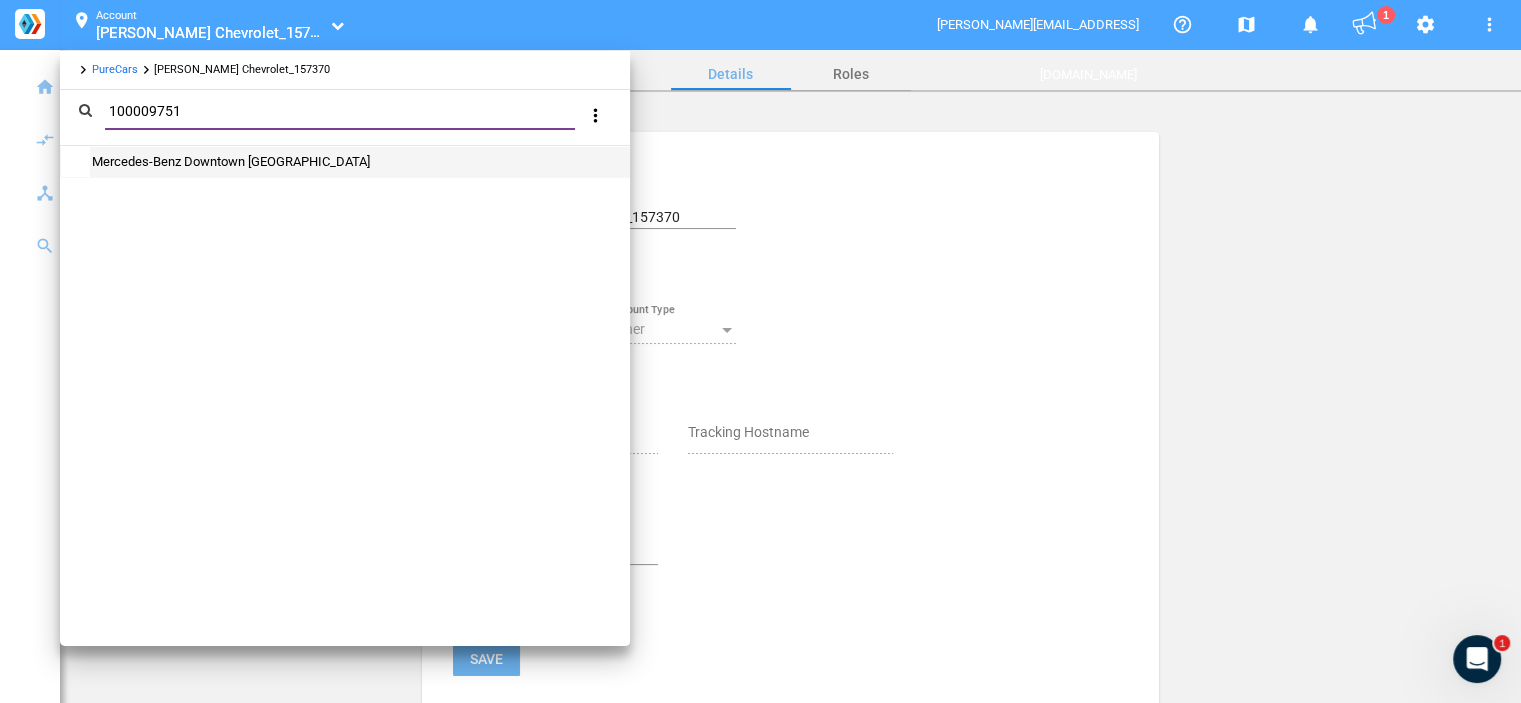 type on "100009751" 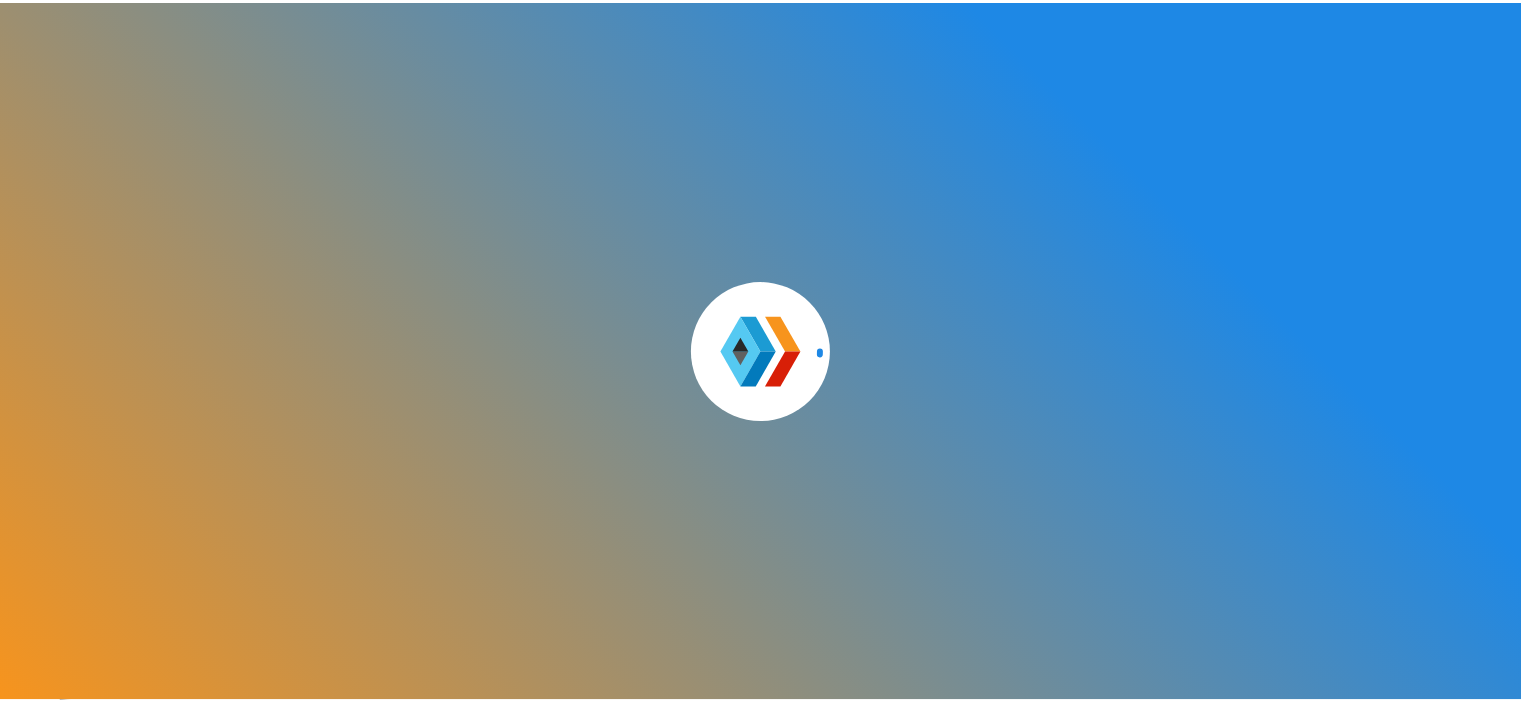 scroll, scrollTop: 0, scrollLeft: 0, axis: both 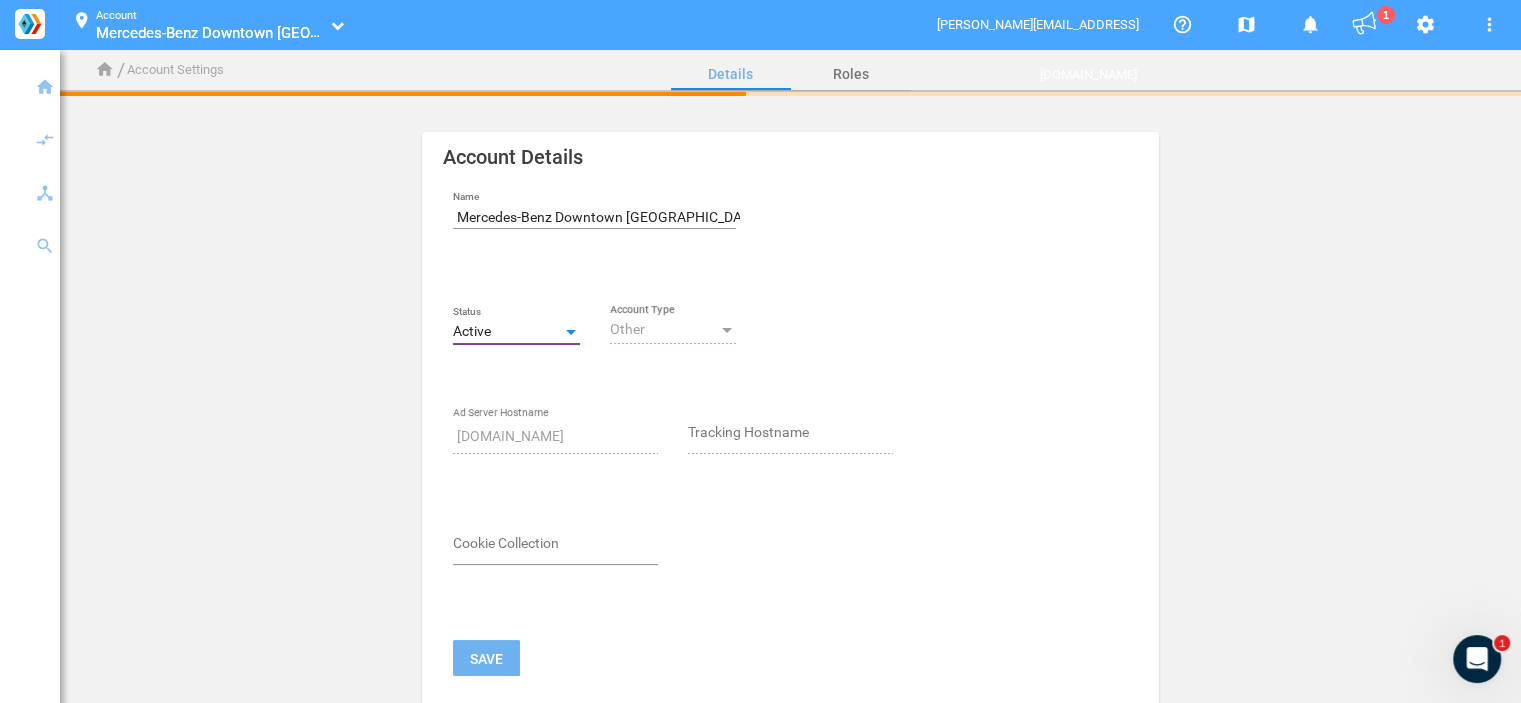 click at bounding box center (571, 332) 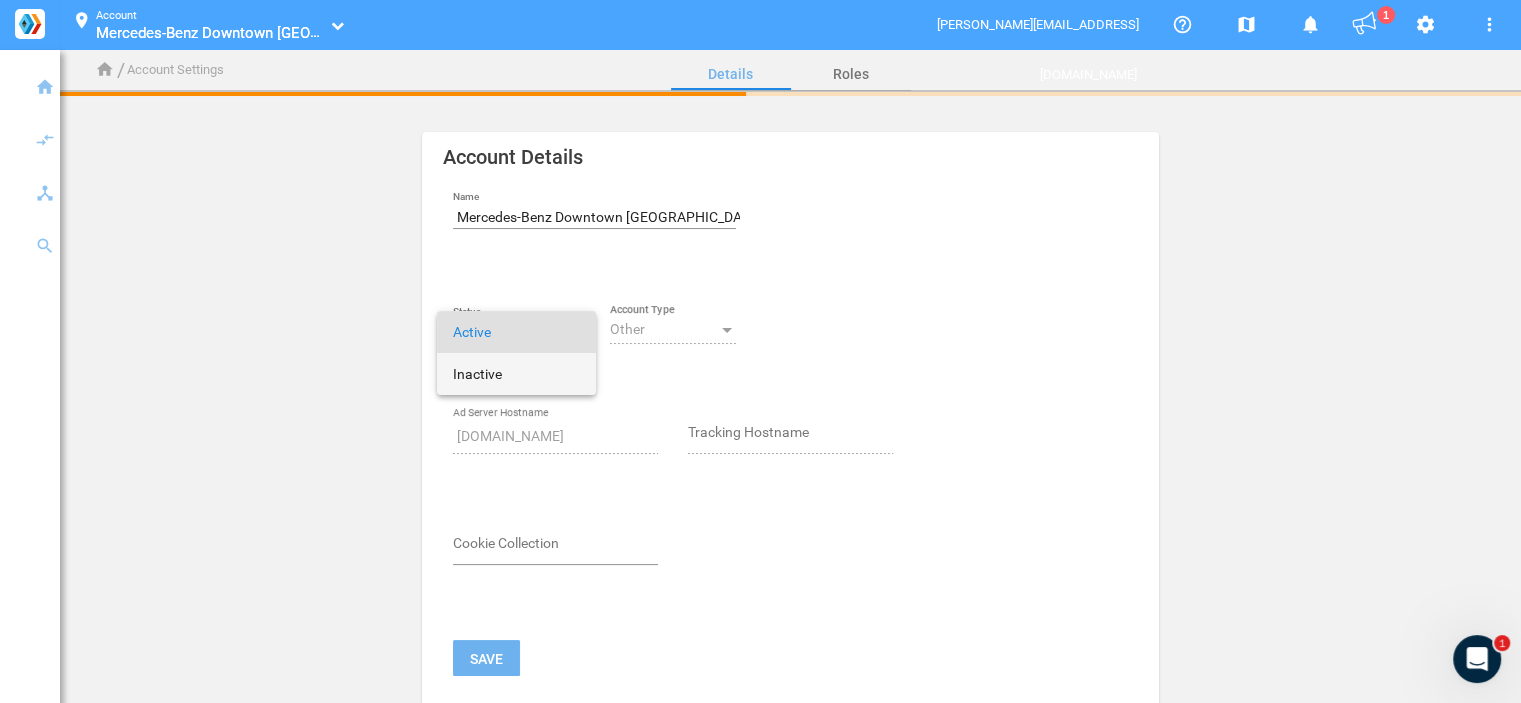 click on "Inactive" at bounding box center (516, 374) 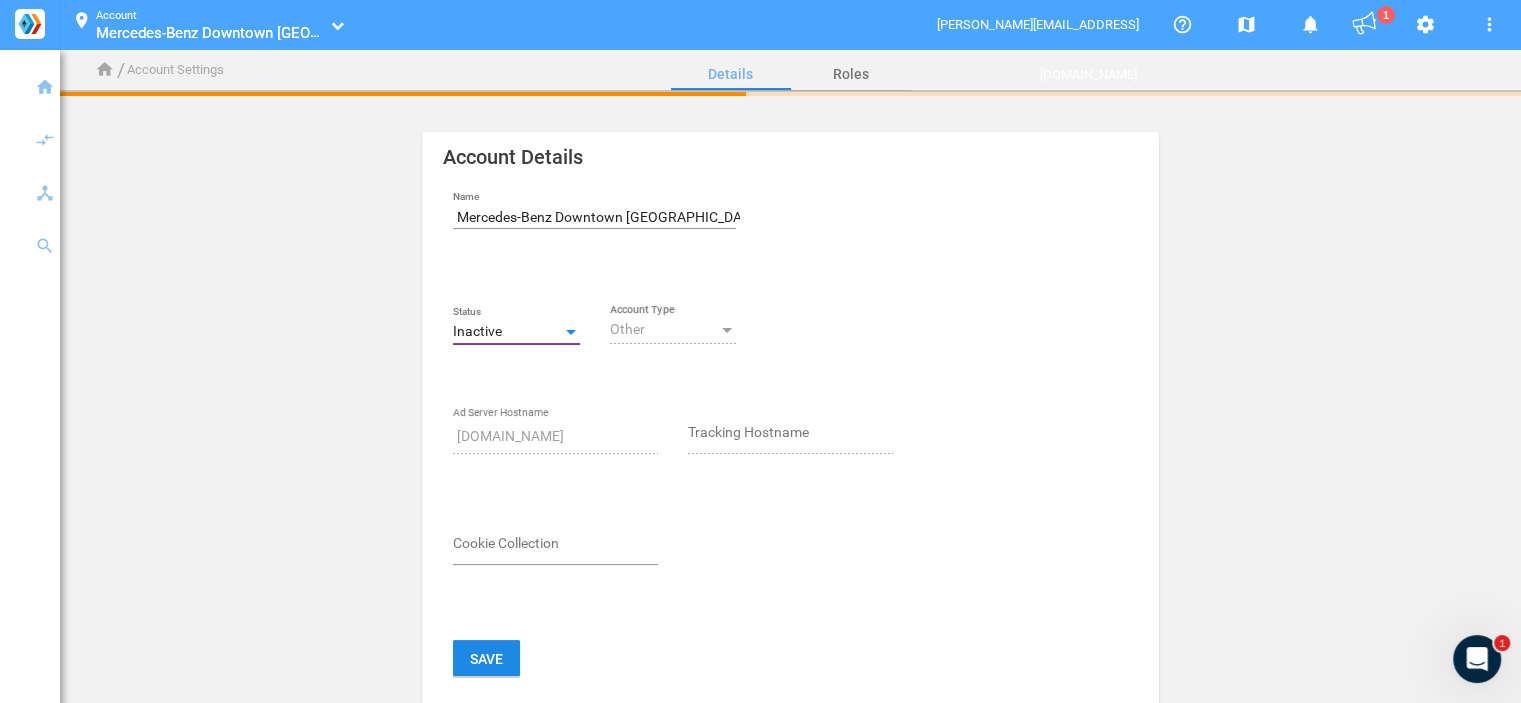 click on "Cookie Collection" at bounding box center [673, 584] 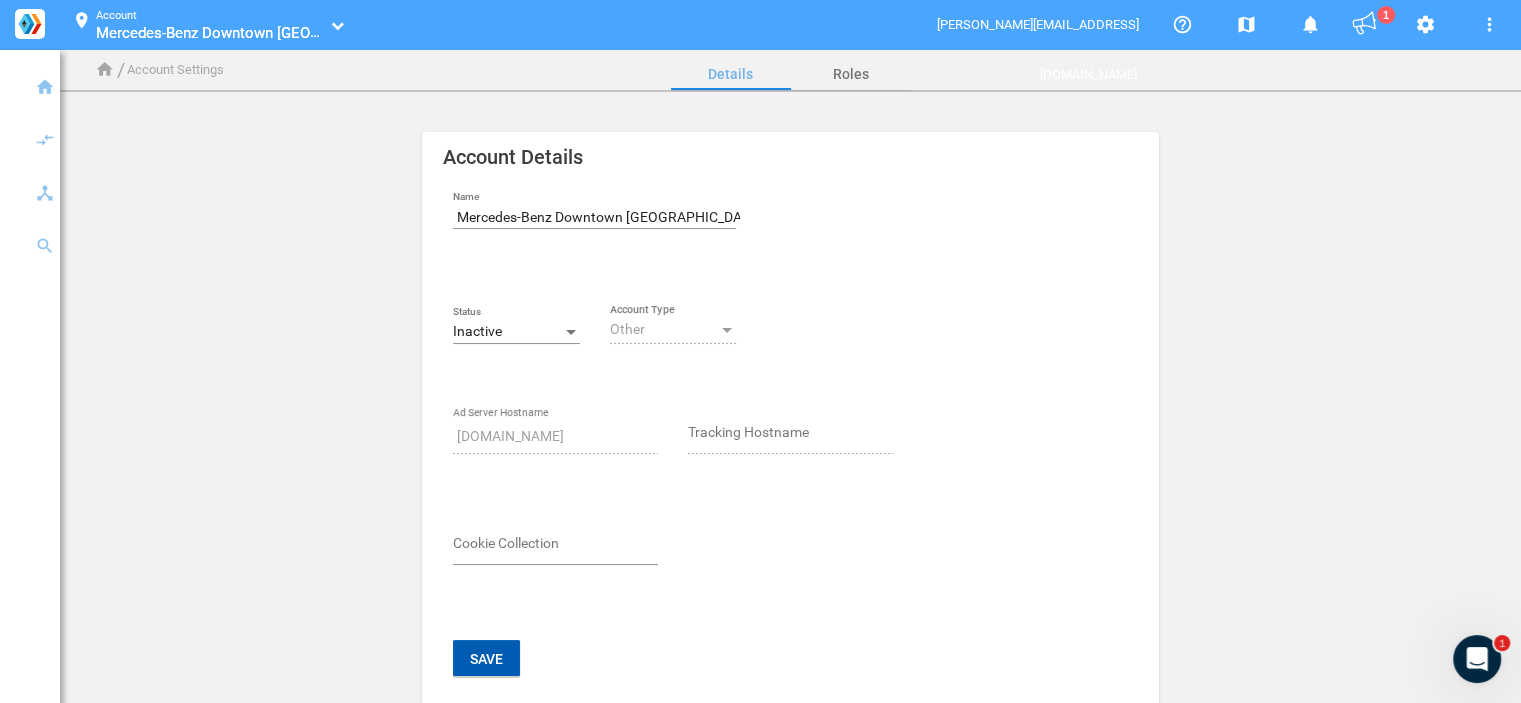 click on "Save" at bounding box center [486, 658] 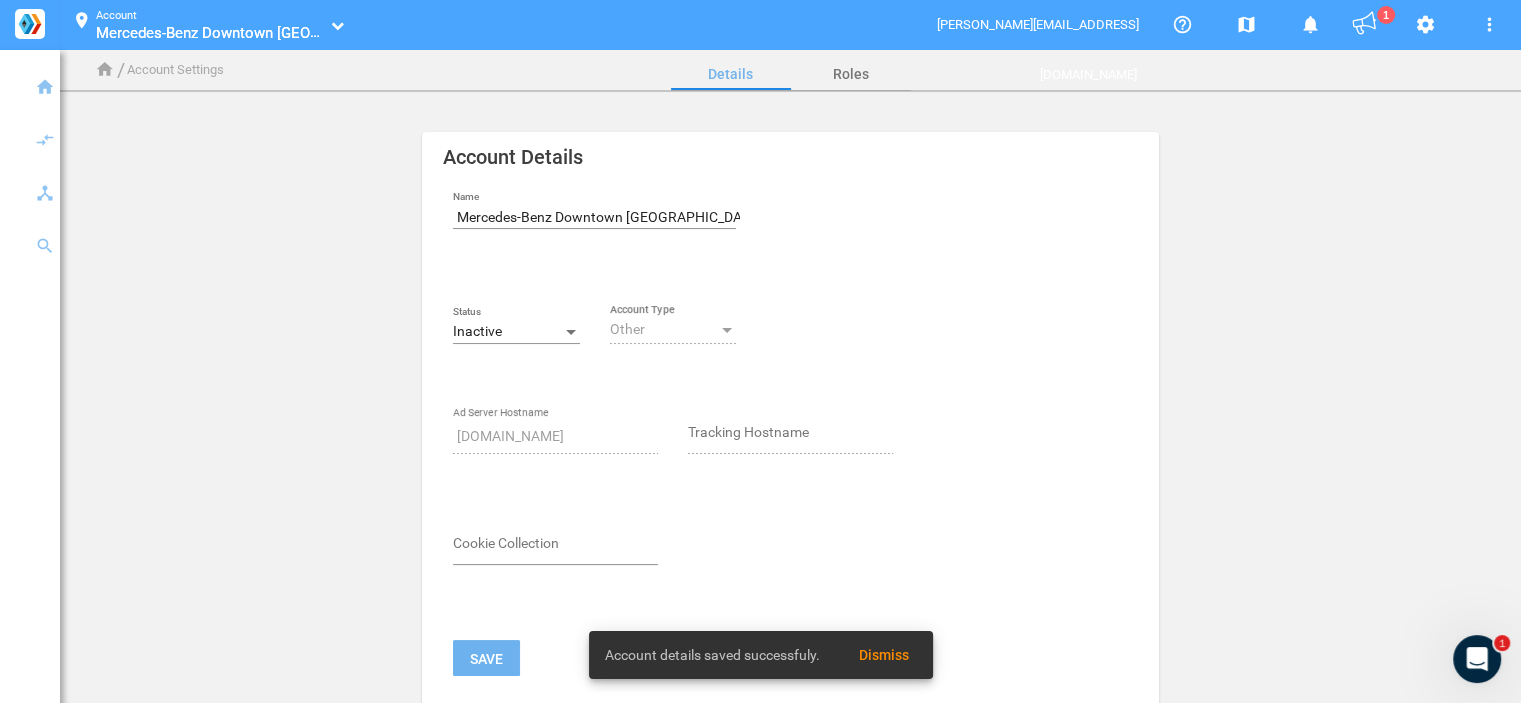 click 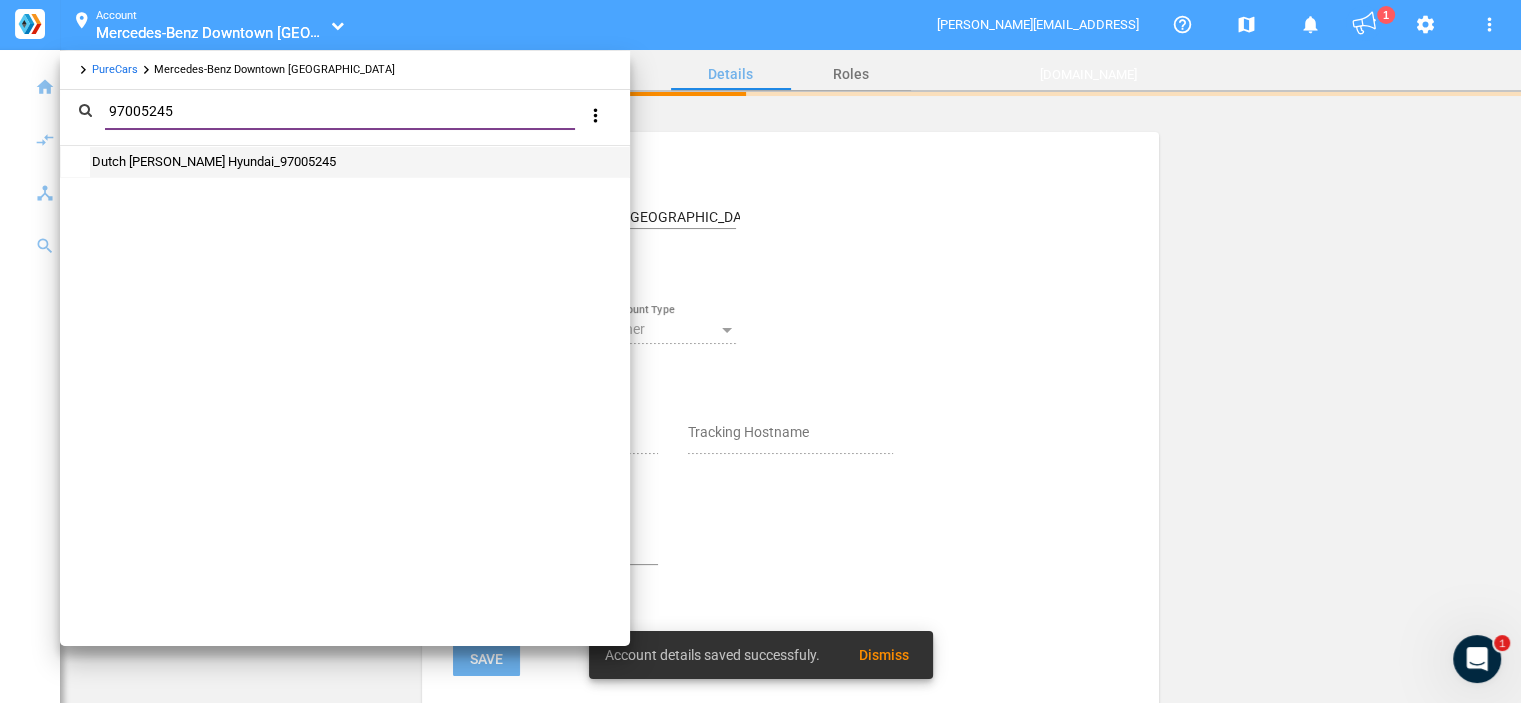 type on "97005245" 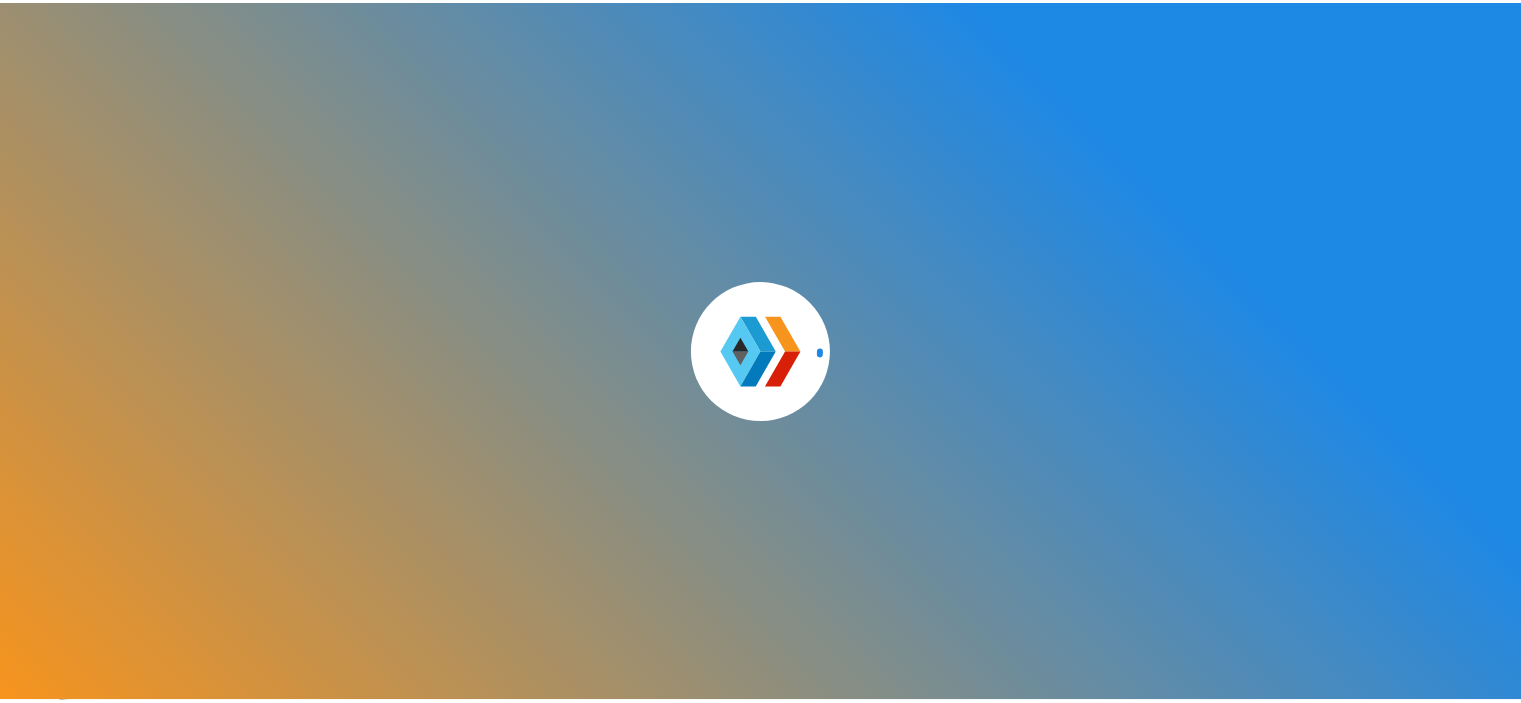 scroll, scrollTop: 0, scrollLeft: 0, axis: both 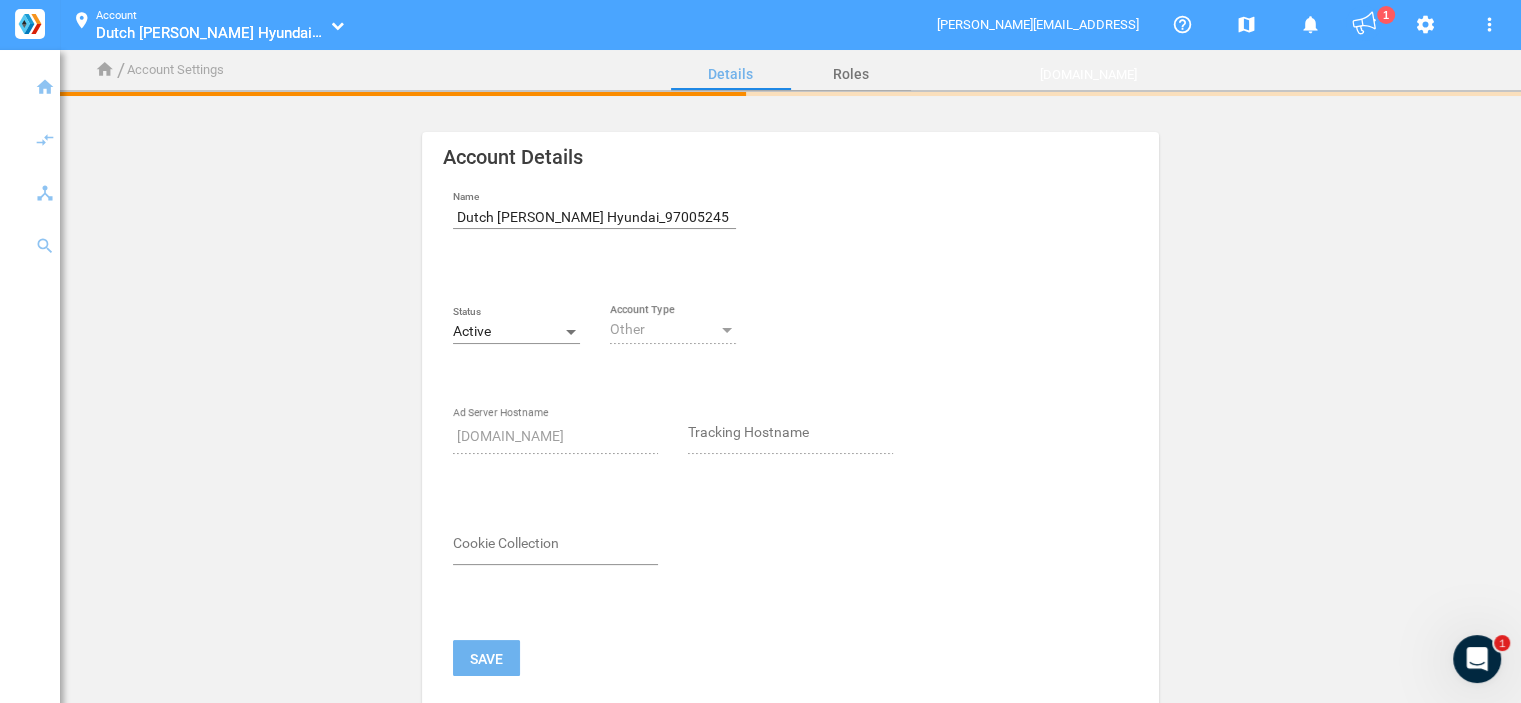 click on "Active" at bounding box center (507, 332) 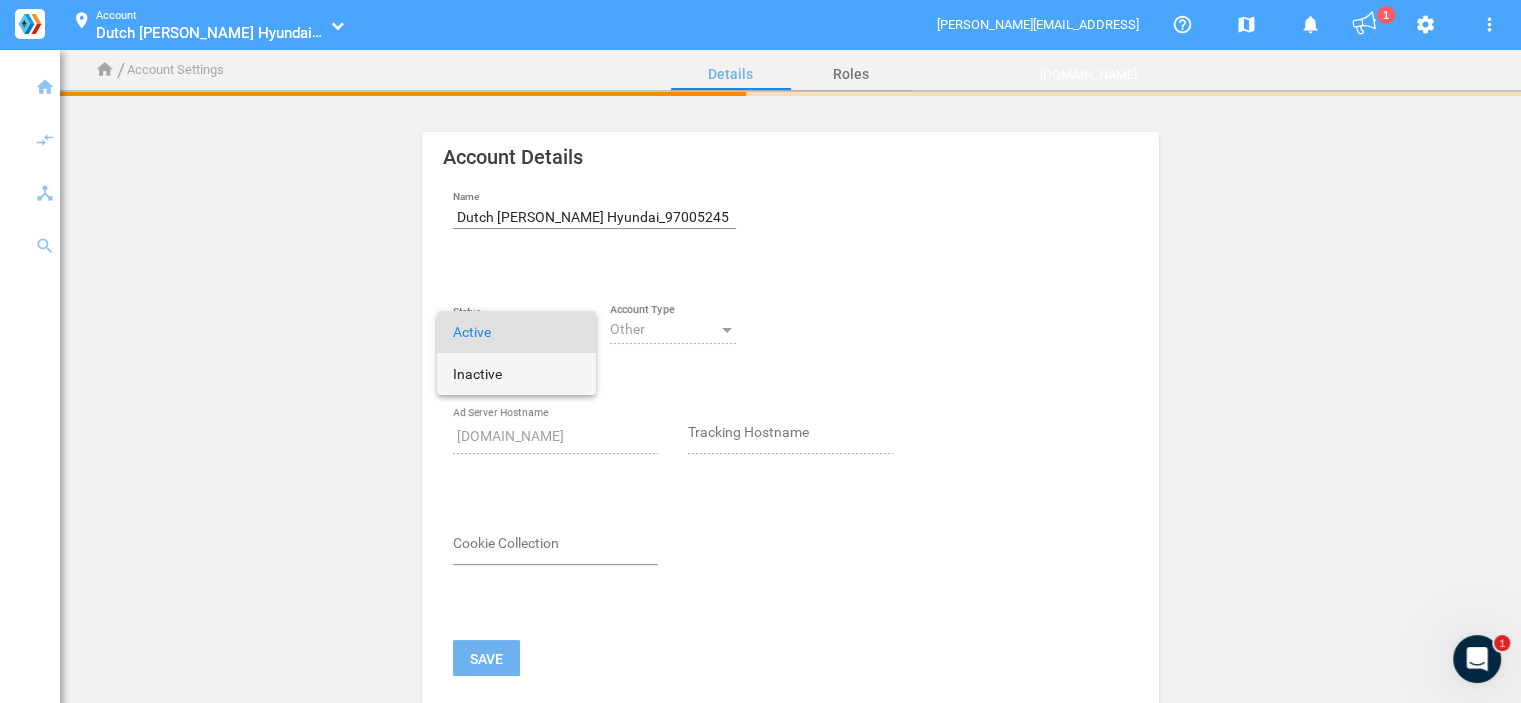 click on "Inactive" at bounding box center [516, 374] 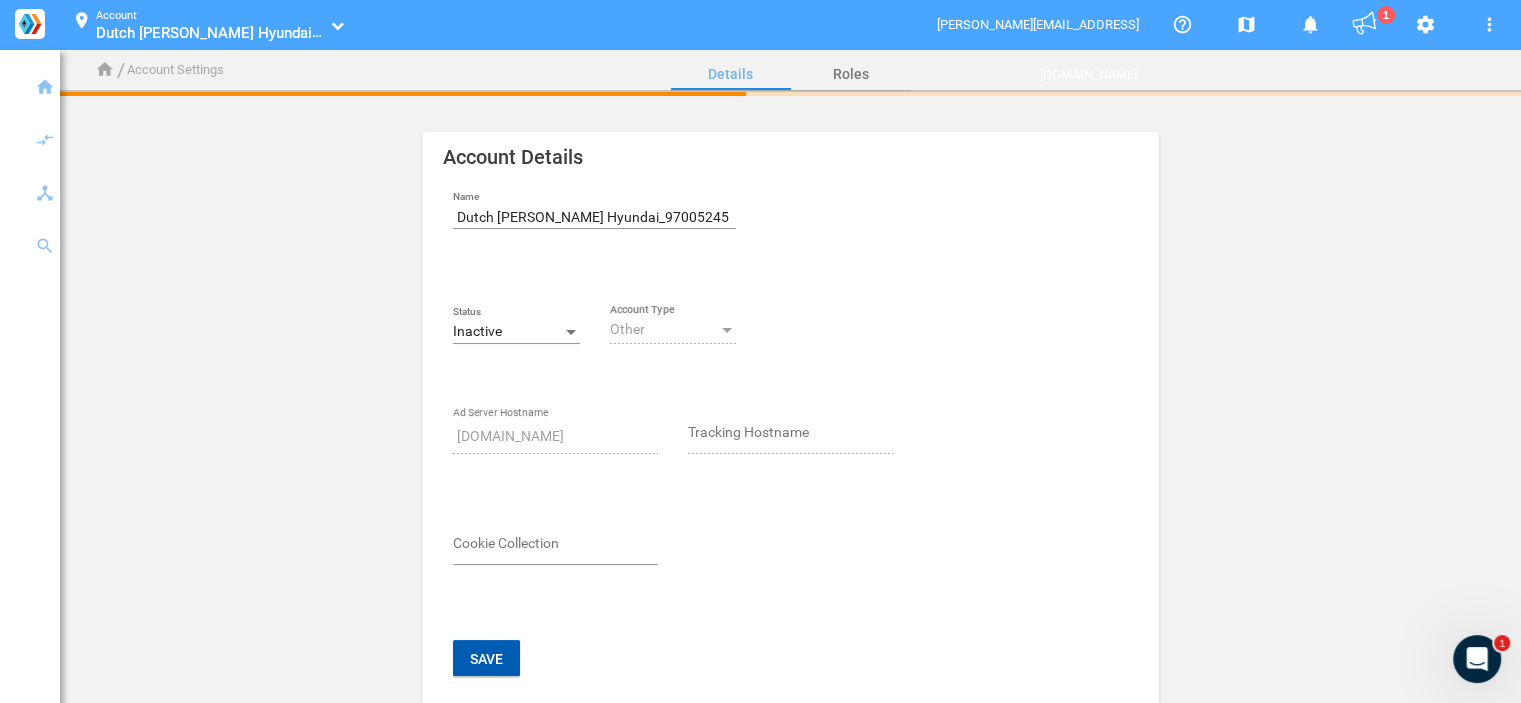 click on "Save" at bounding box center (486, 658) 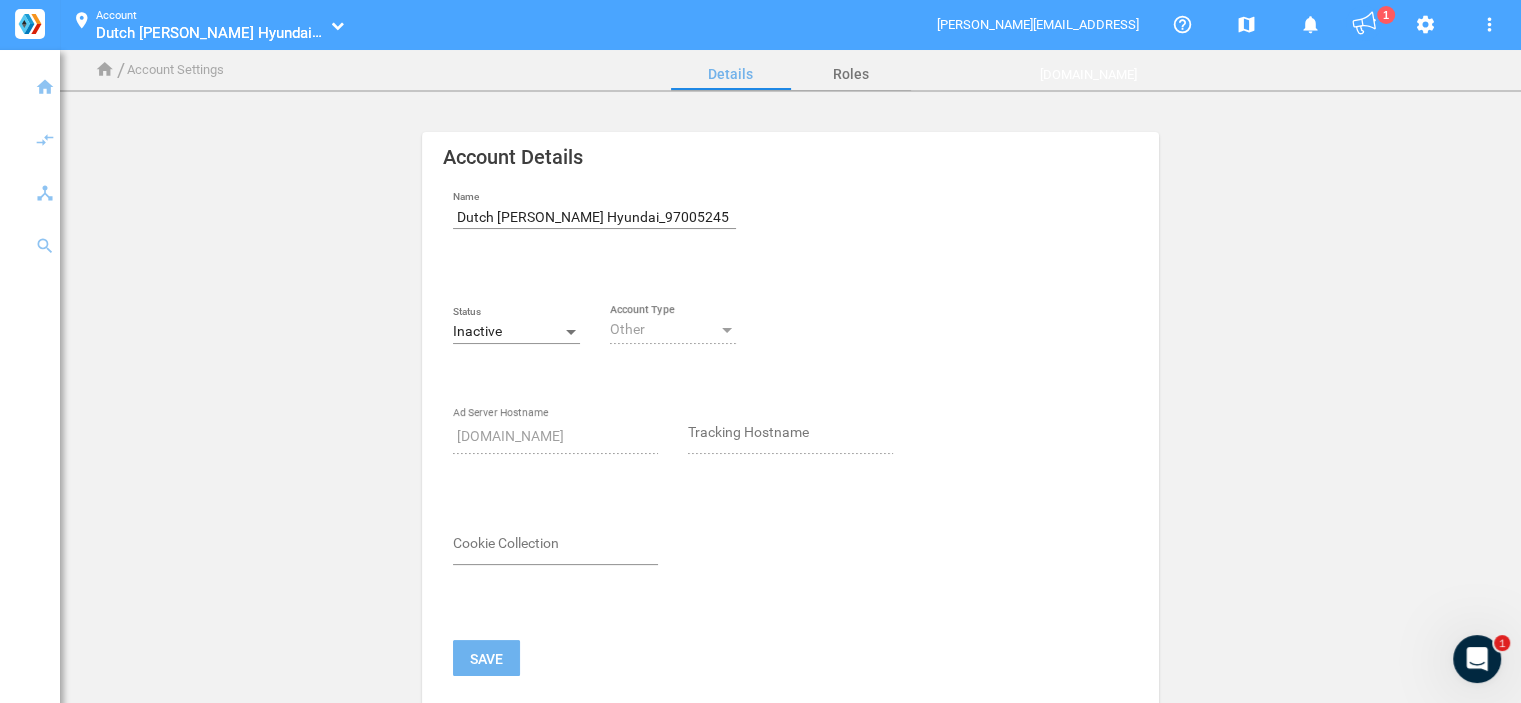 click on "location_on Account Dutch Miller Hyundai_97005245 Dutch Miller Hyundai_97005245" at bounding box center (204, 25) 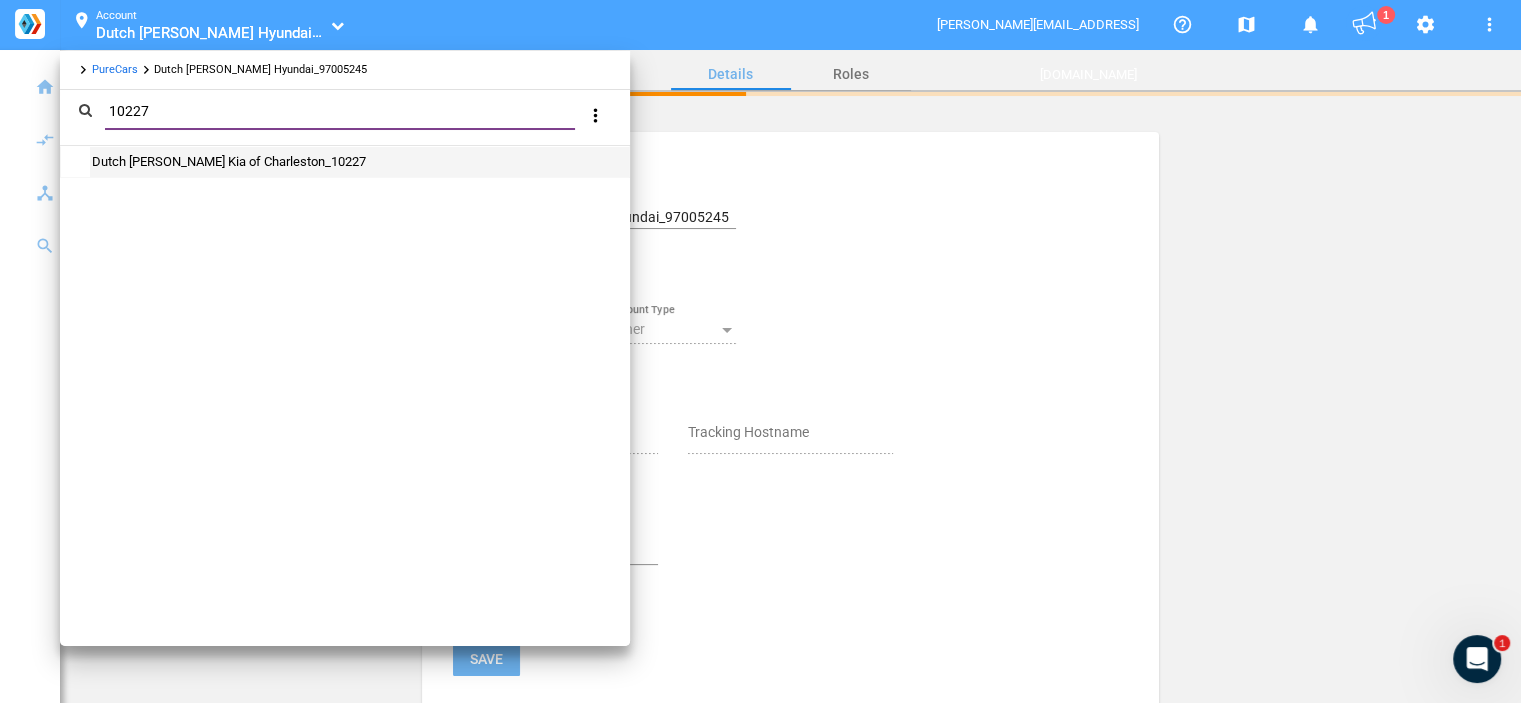 type on "10227" 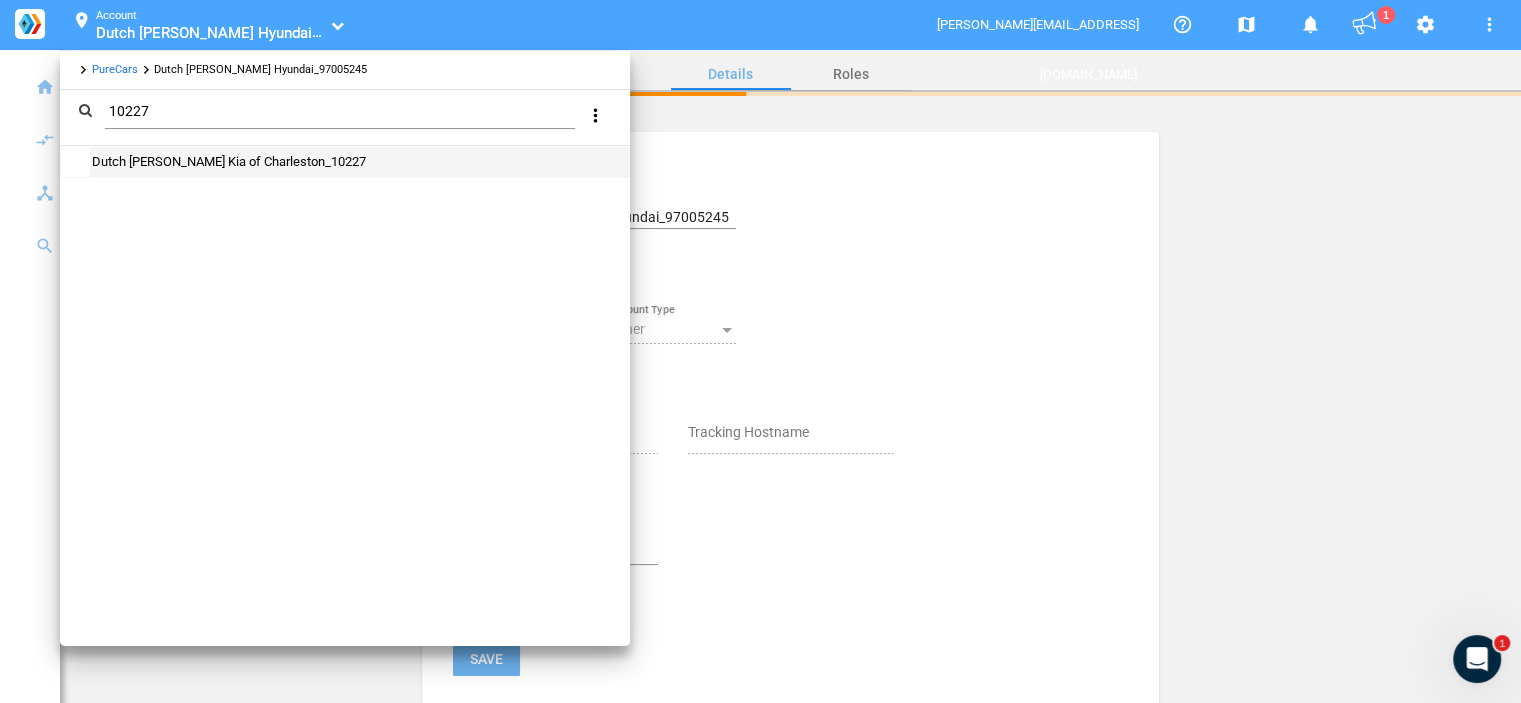 click on "Dutch Miller Kia of Charleston_10227" at bounding box center [359, 162] 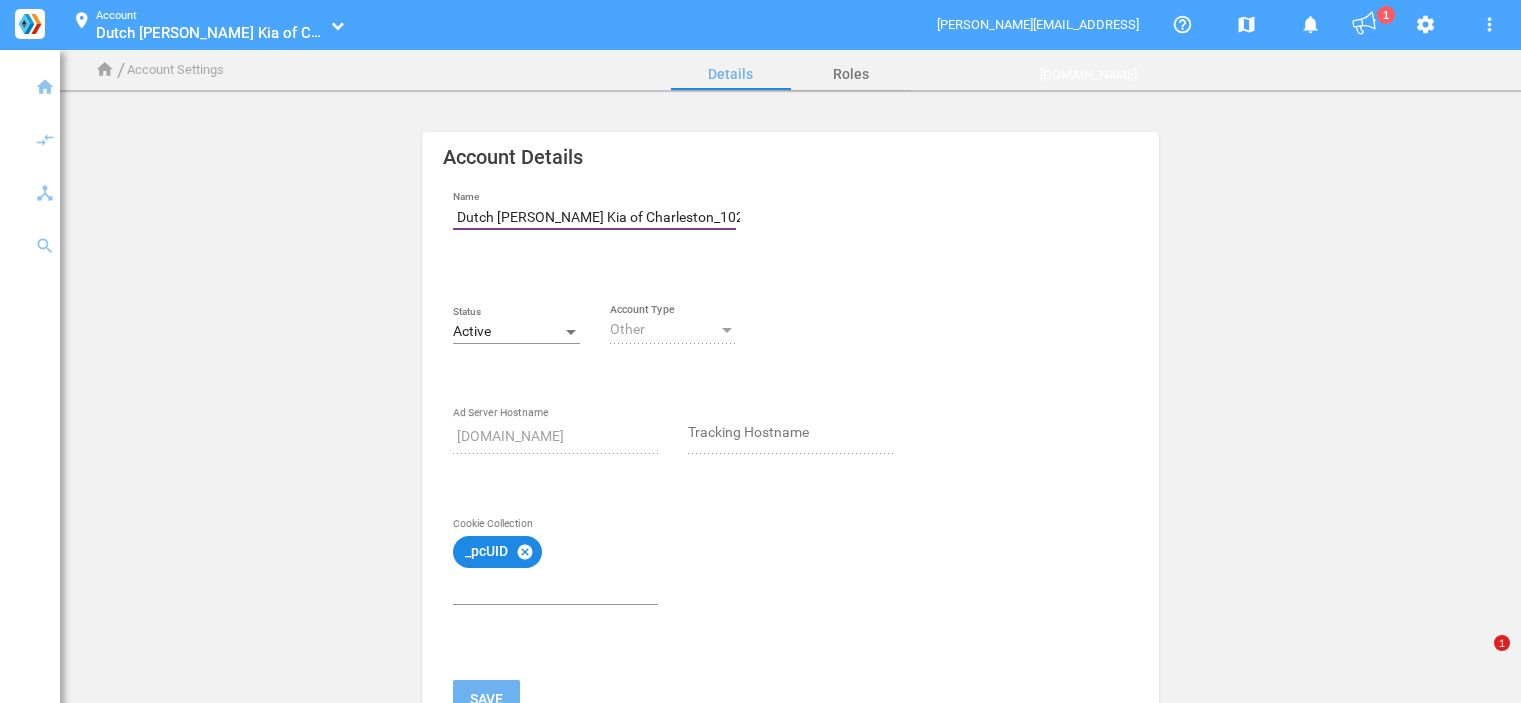 scroll, scrollTop: 0, scrollLeft: 0, axis: both 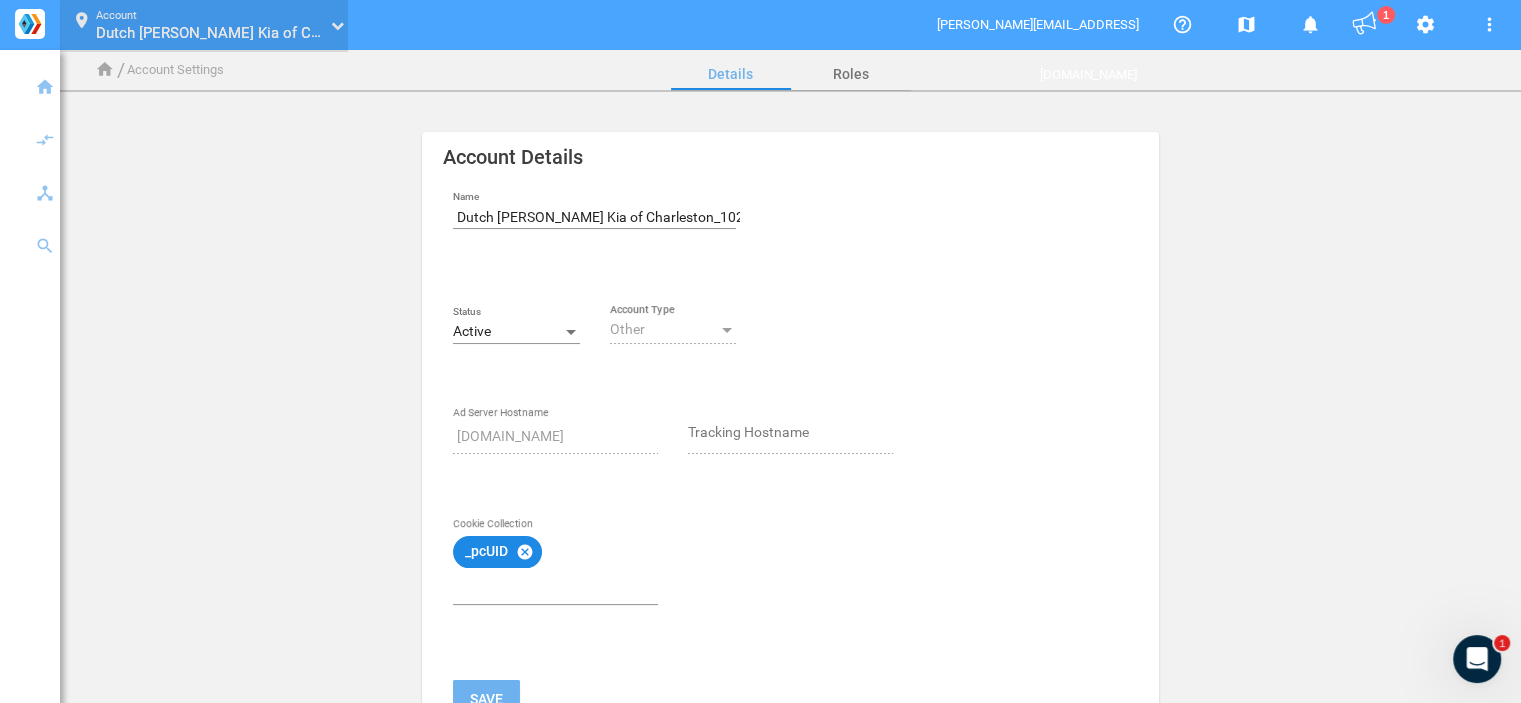 click on "location_on Account Dutch [PERSON_NAME] Kia of Charleston_10227 Dutch [PERSON_NAME] Kia of Charleston_10227" at bounding box center (203, 25) 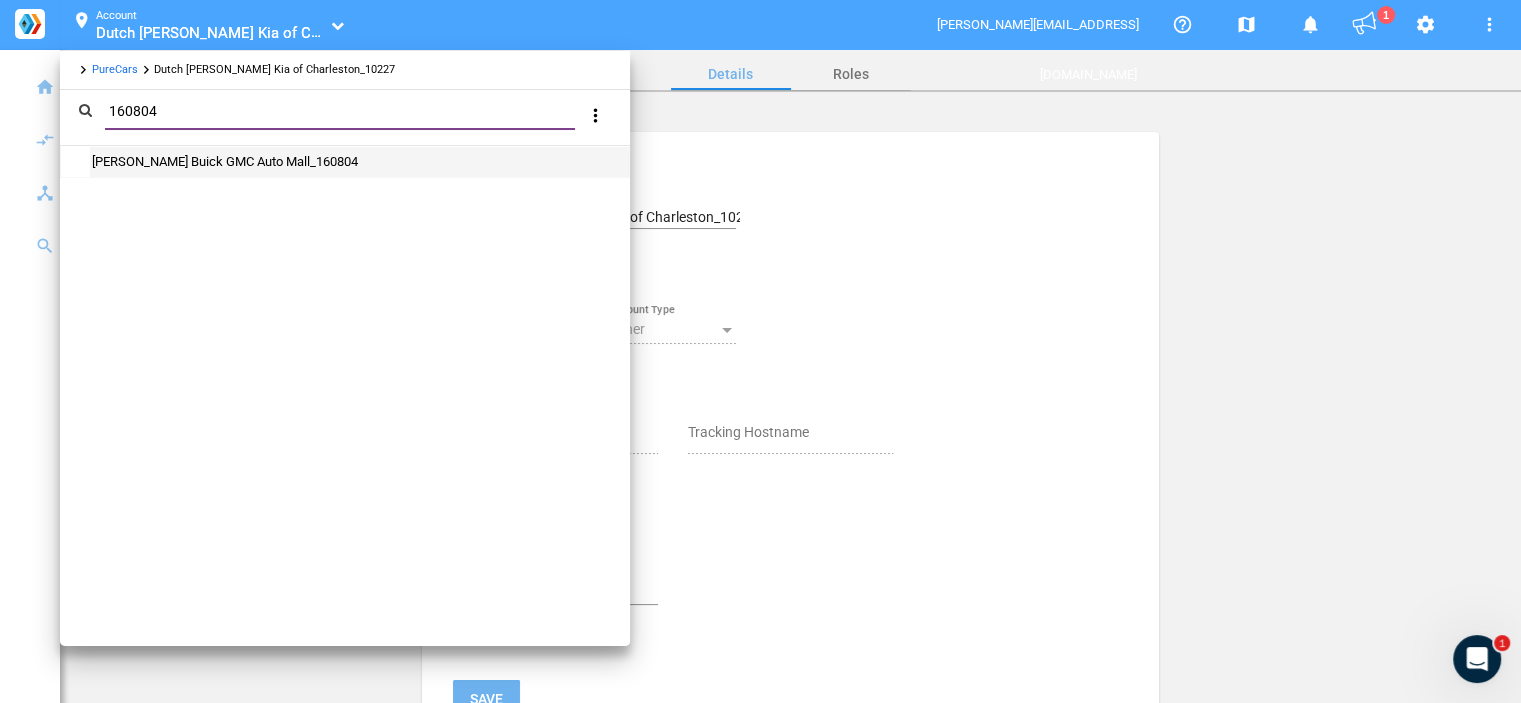 type on "160804" 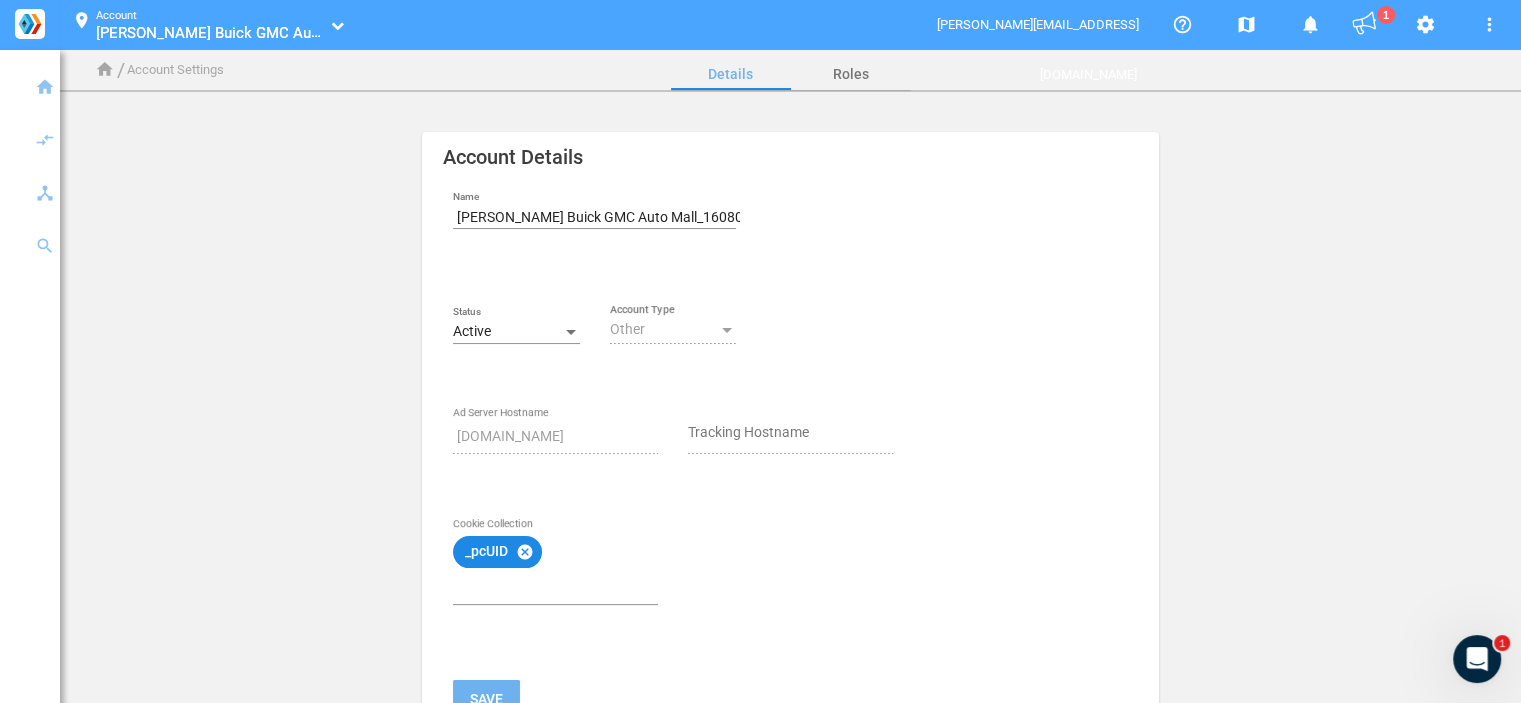 click on "Active" at bounding box center (507, 332) 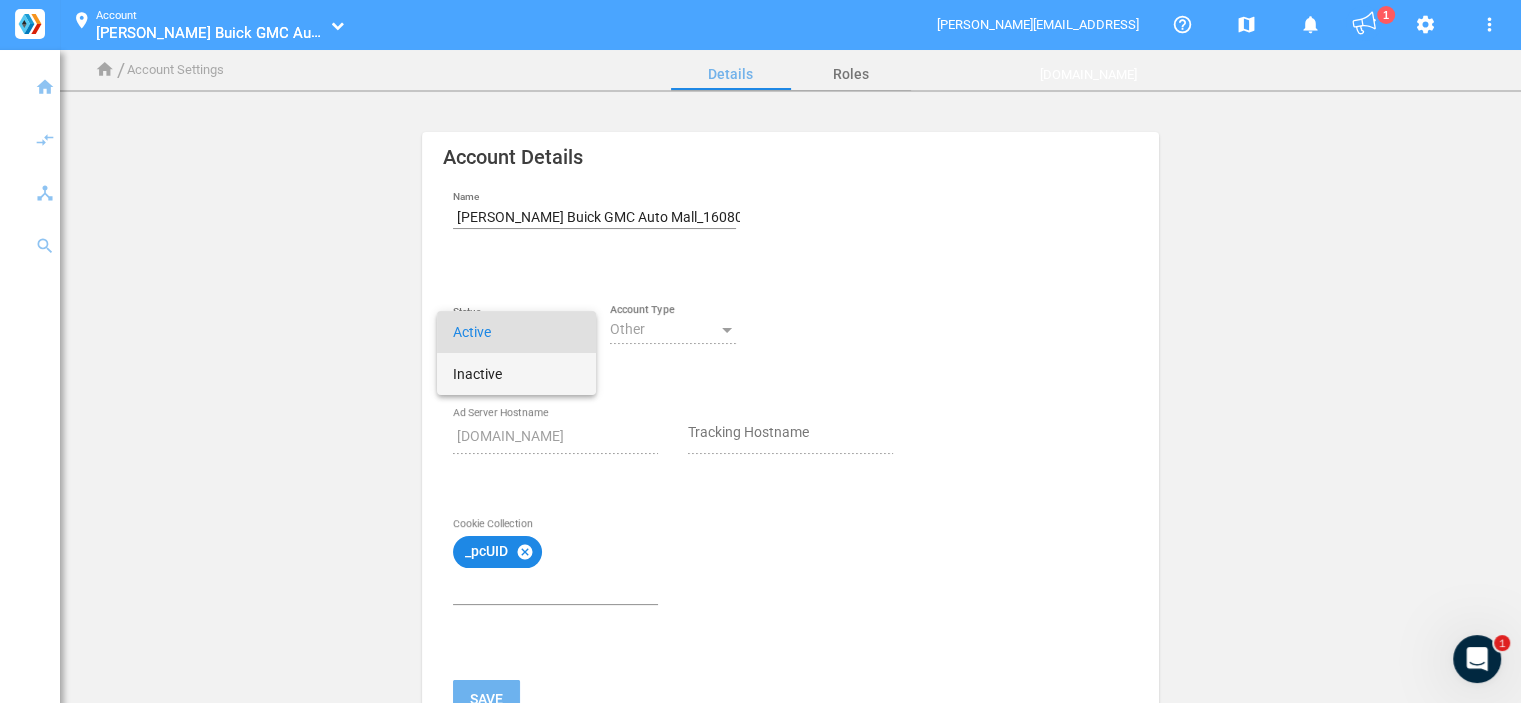 click on "Inactive" at bounding box center [516, 374] 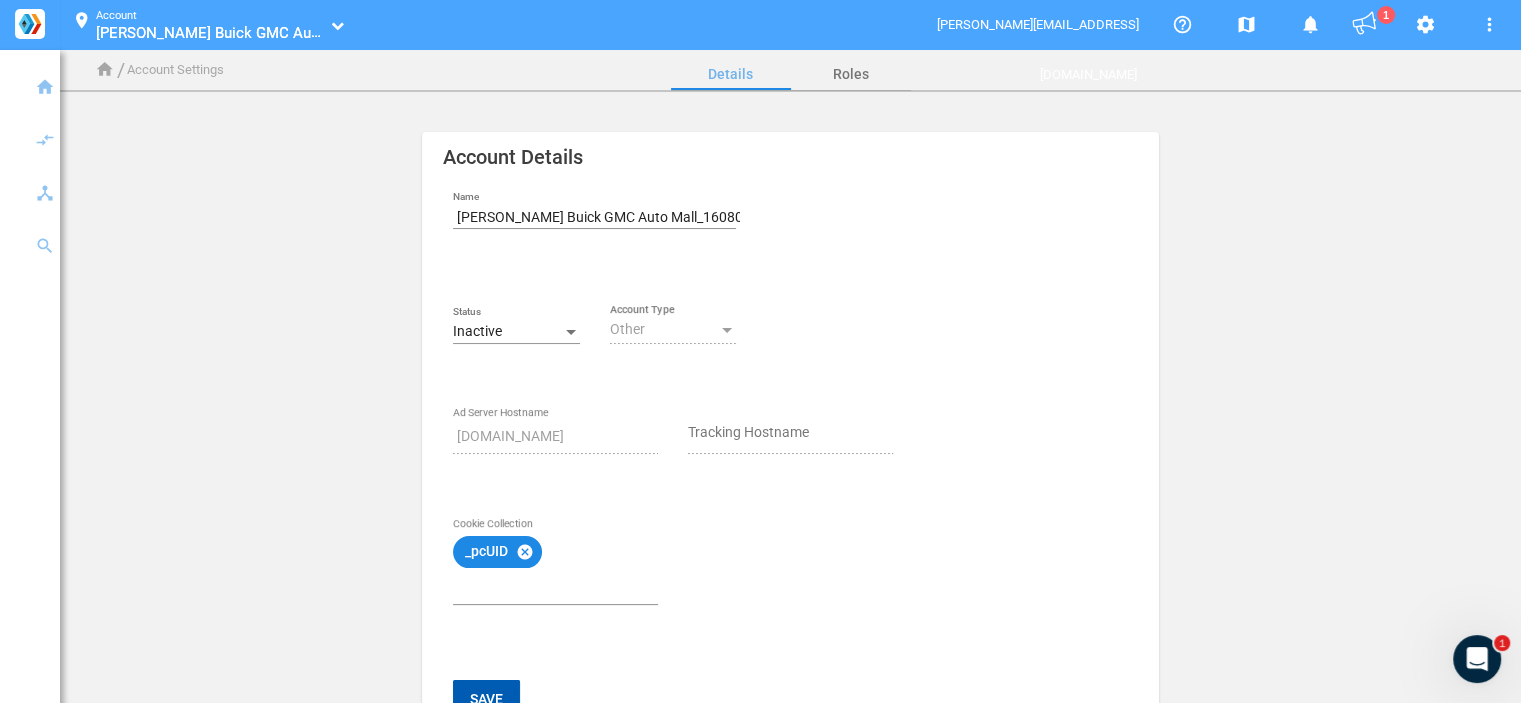click on "Save" at bounding box center [486, 698] 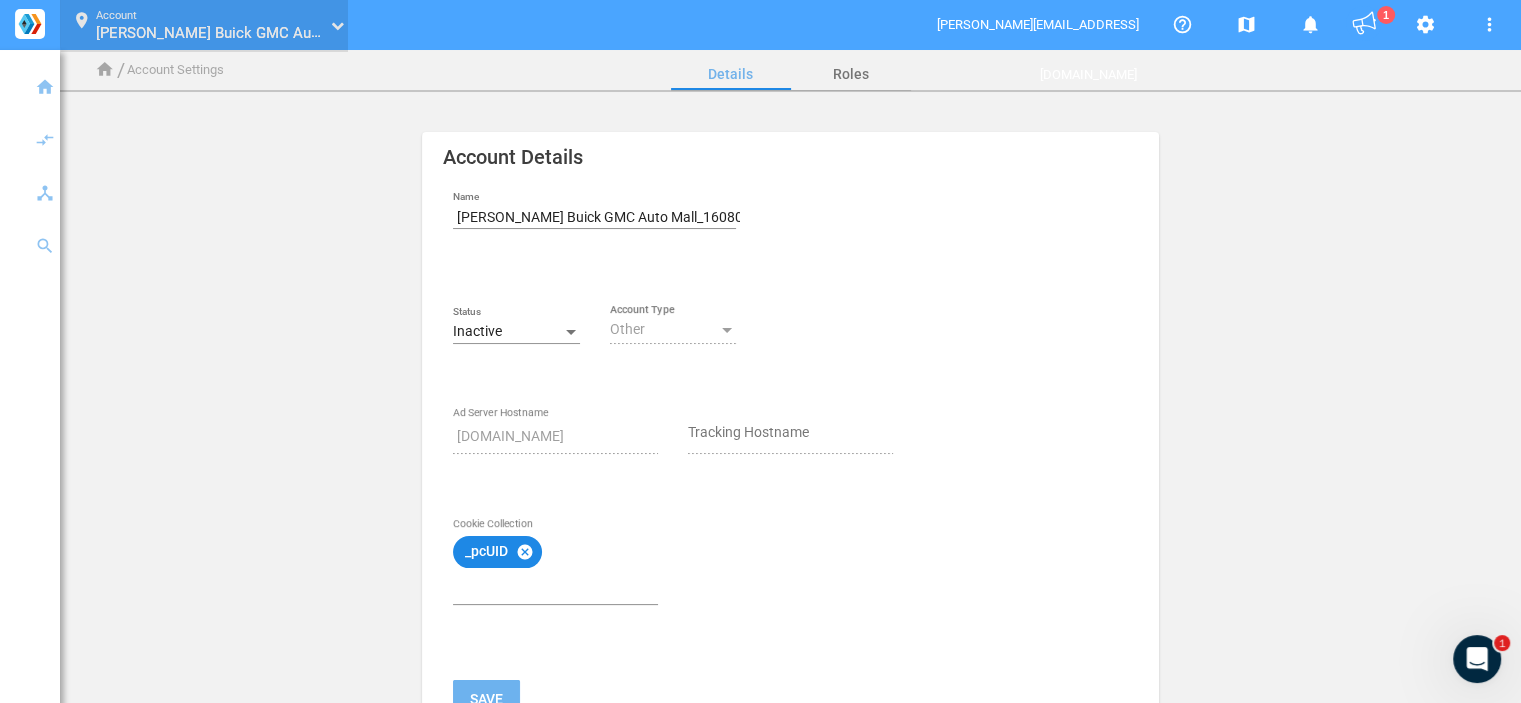 click 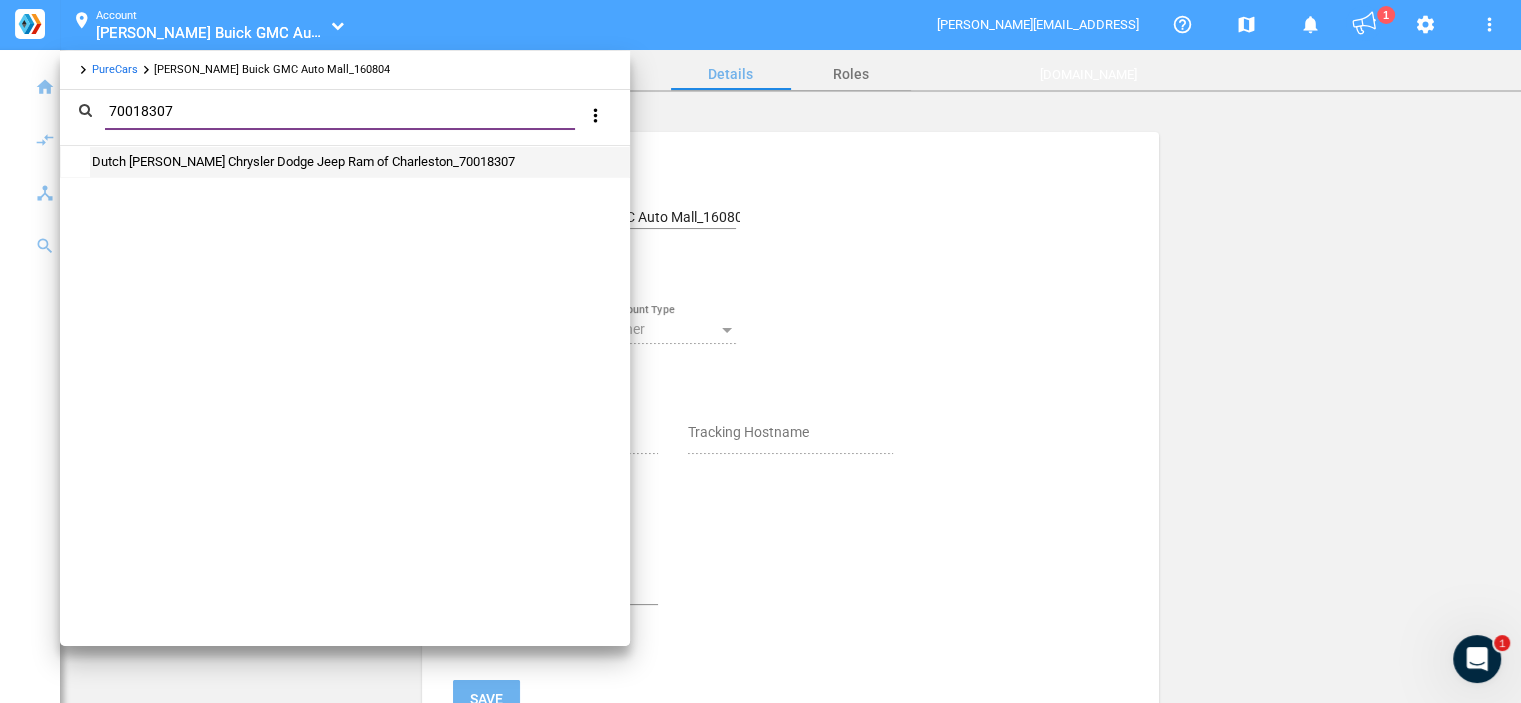 type on "70018307" 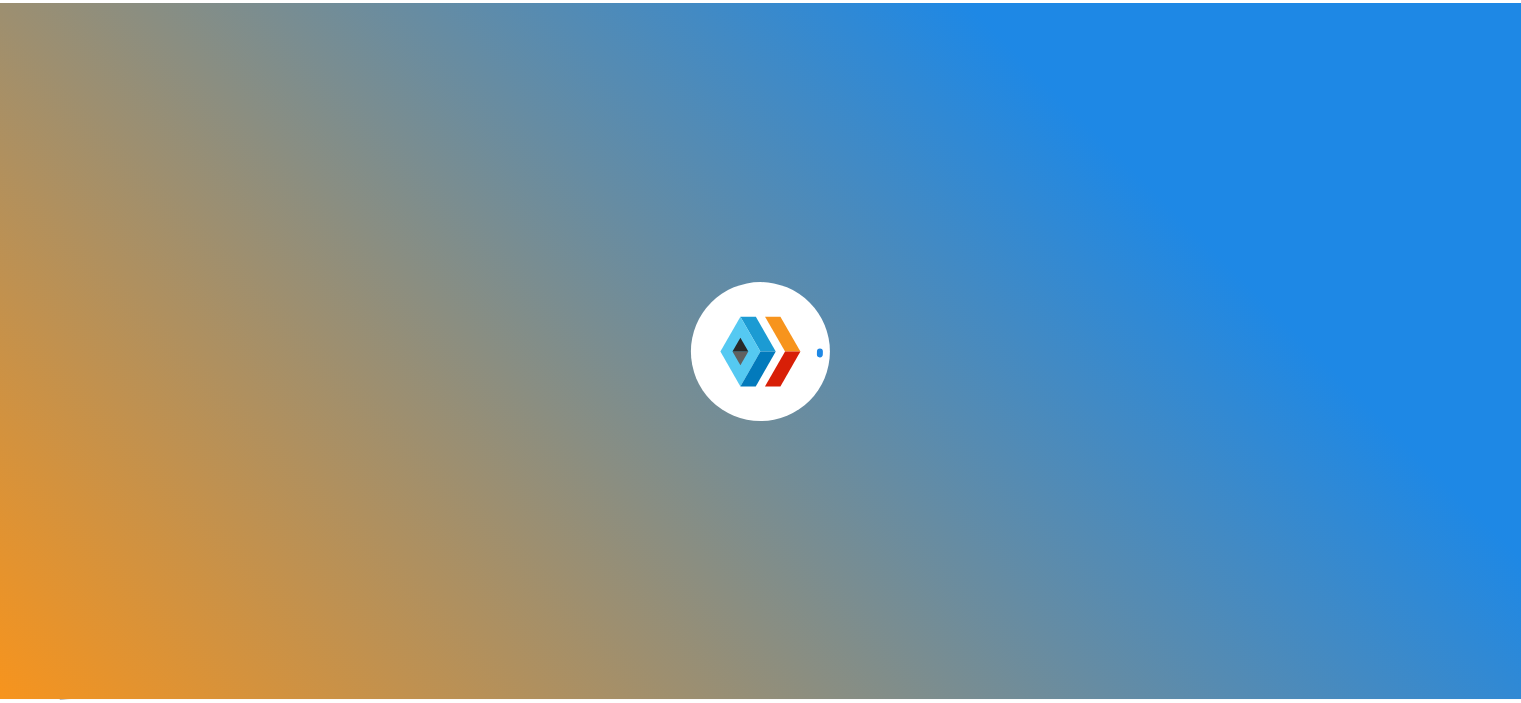 scroll, scrollTop: 0, scrollLeft: 0, axis: both 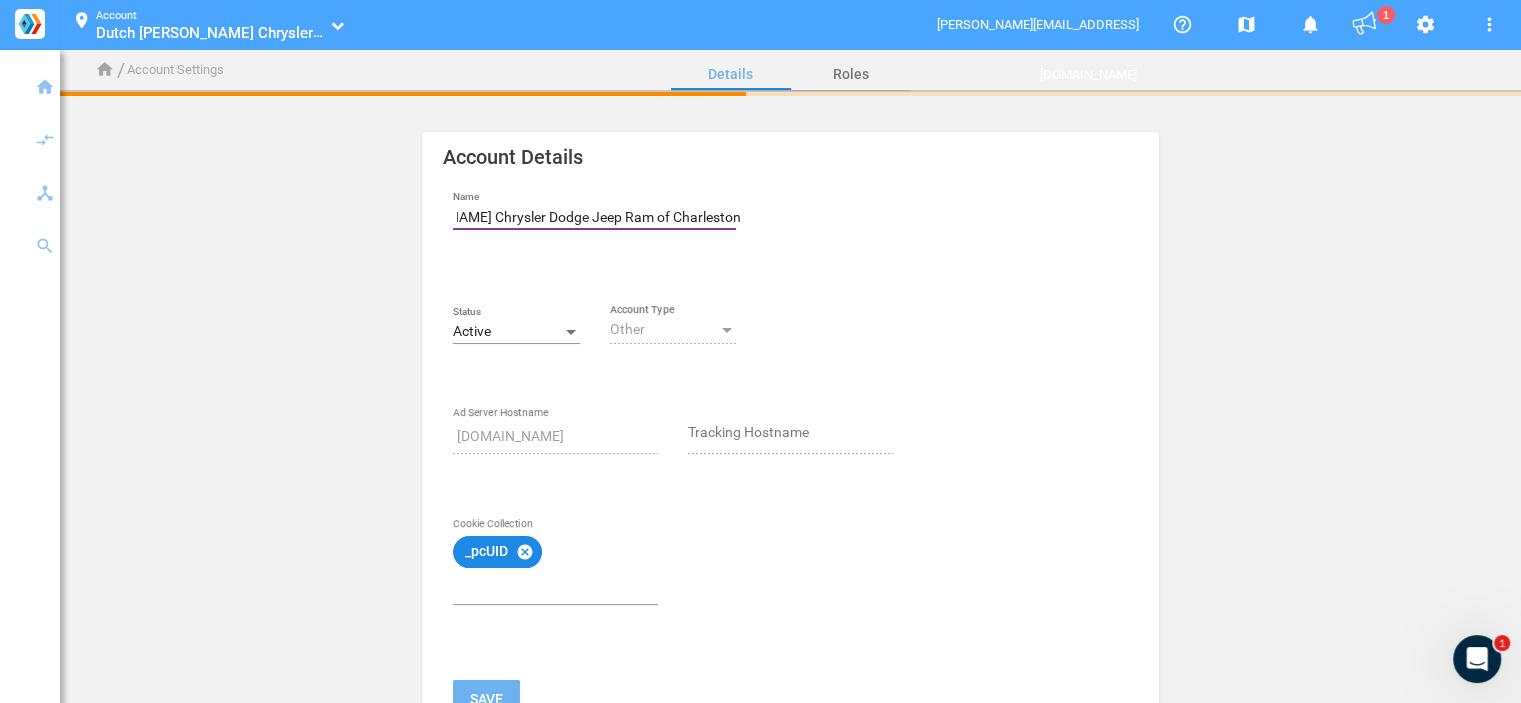 click on "Active" at bounding box center (507, 332) 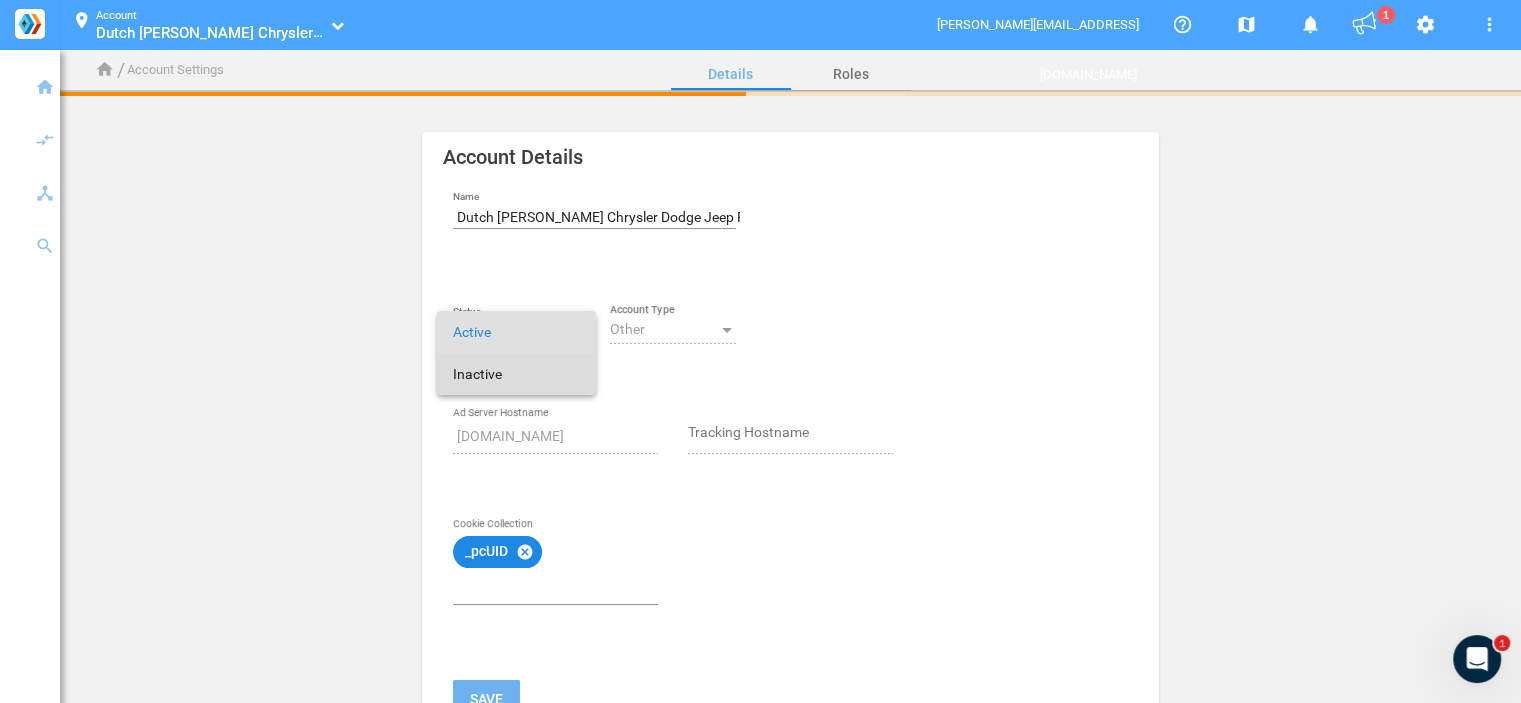 click on "Inactive" at bounding box center [516, 374] 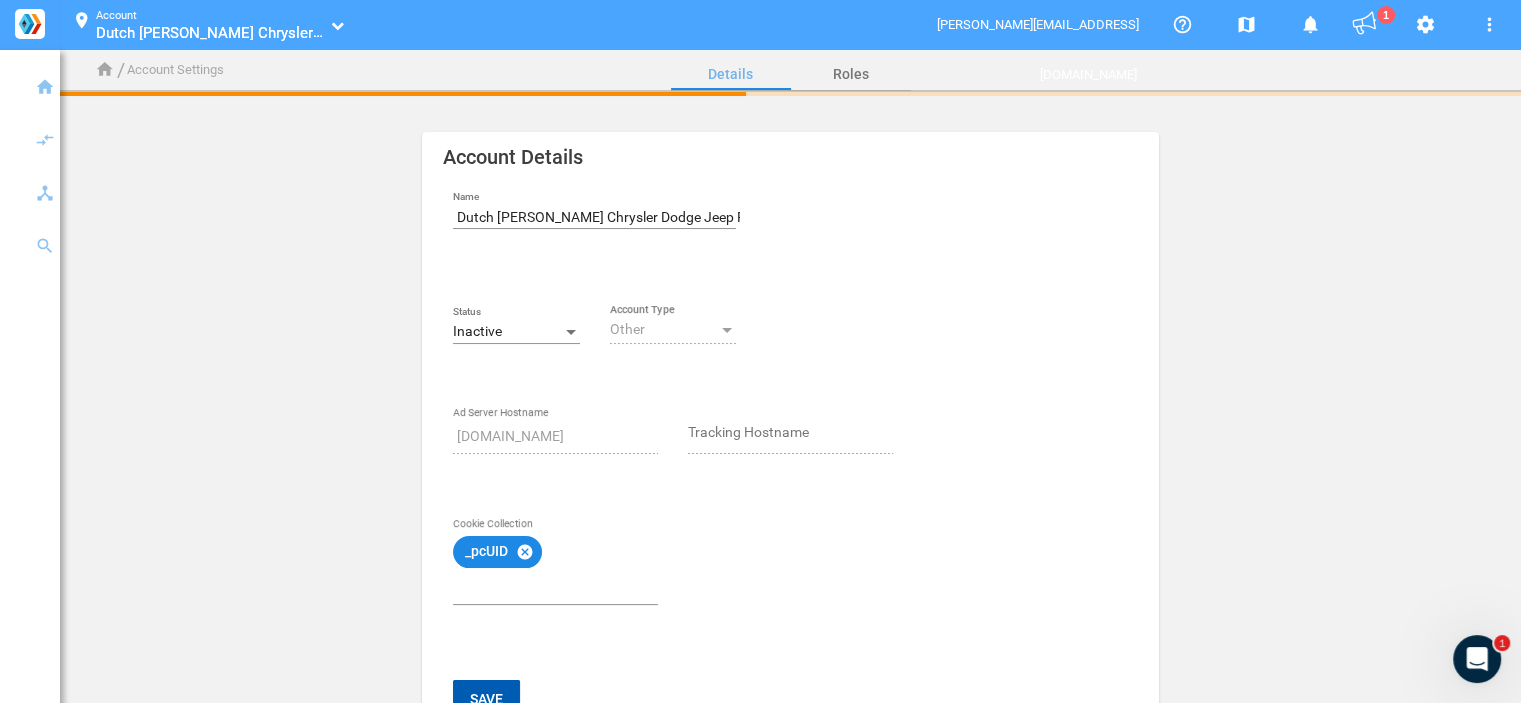 click on "Save" at bounding box center (486, 698) 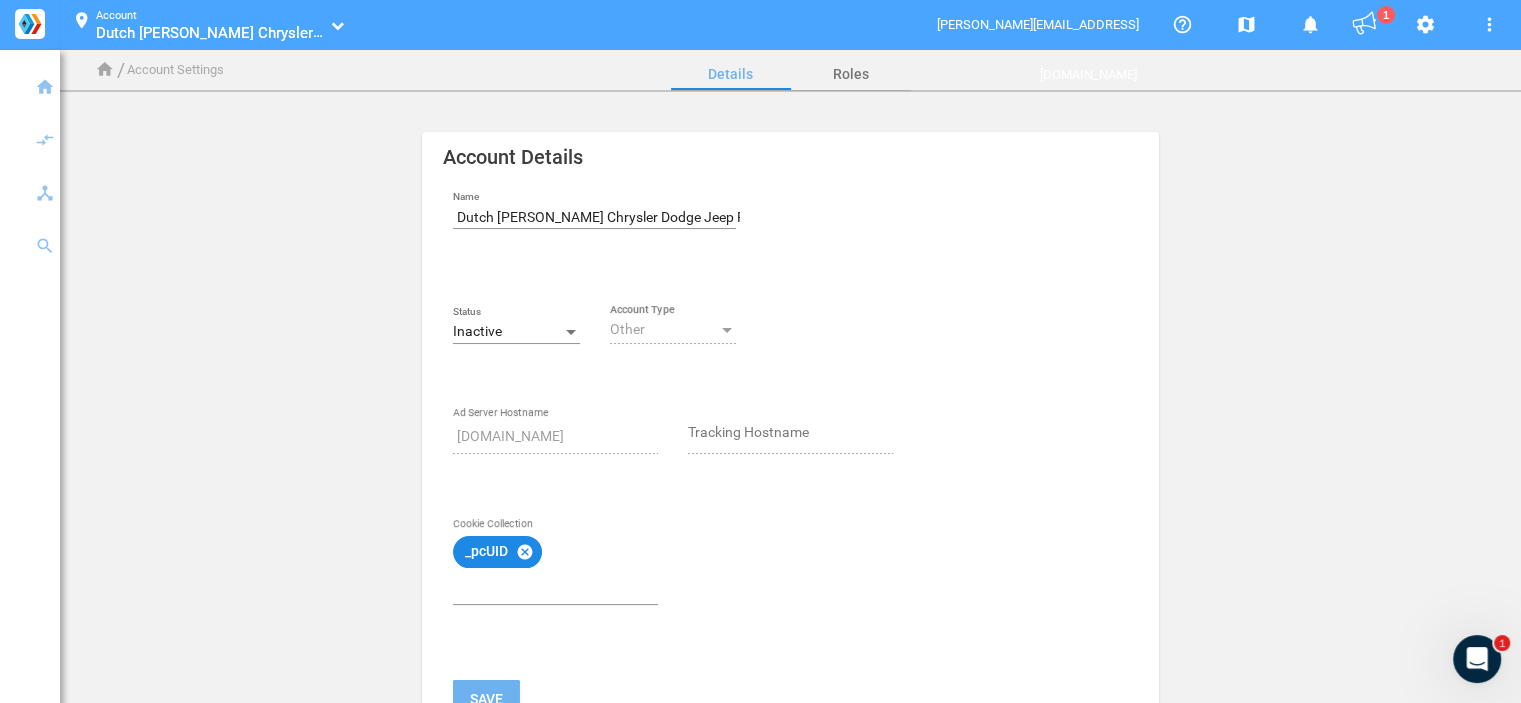 click 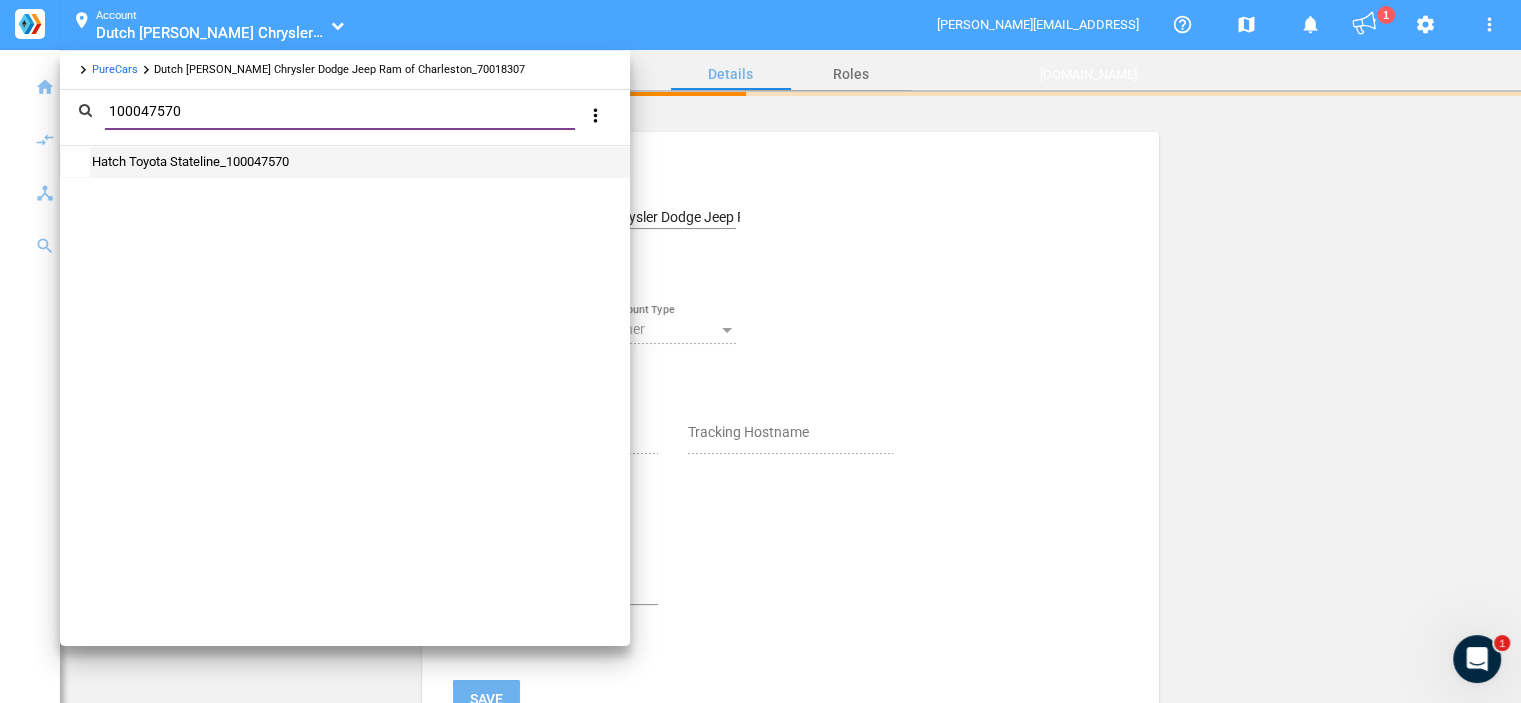 type on "100047570" 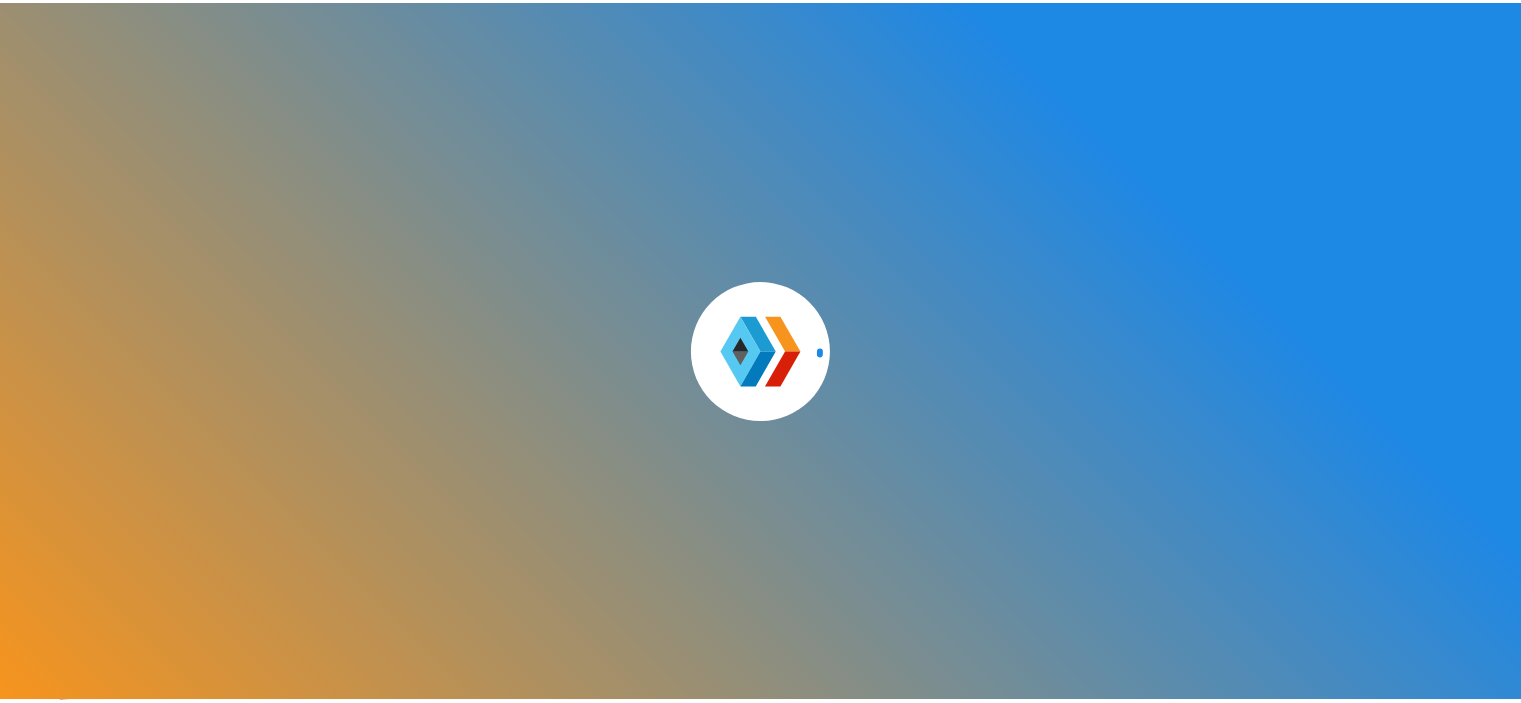 scroll, scrollTop: 0, scrollLeft: 0, axis: both 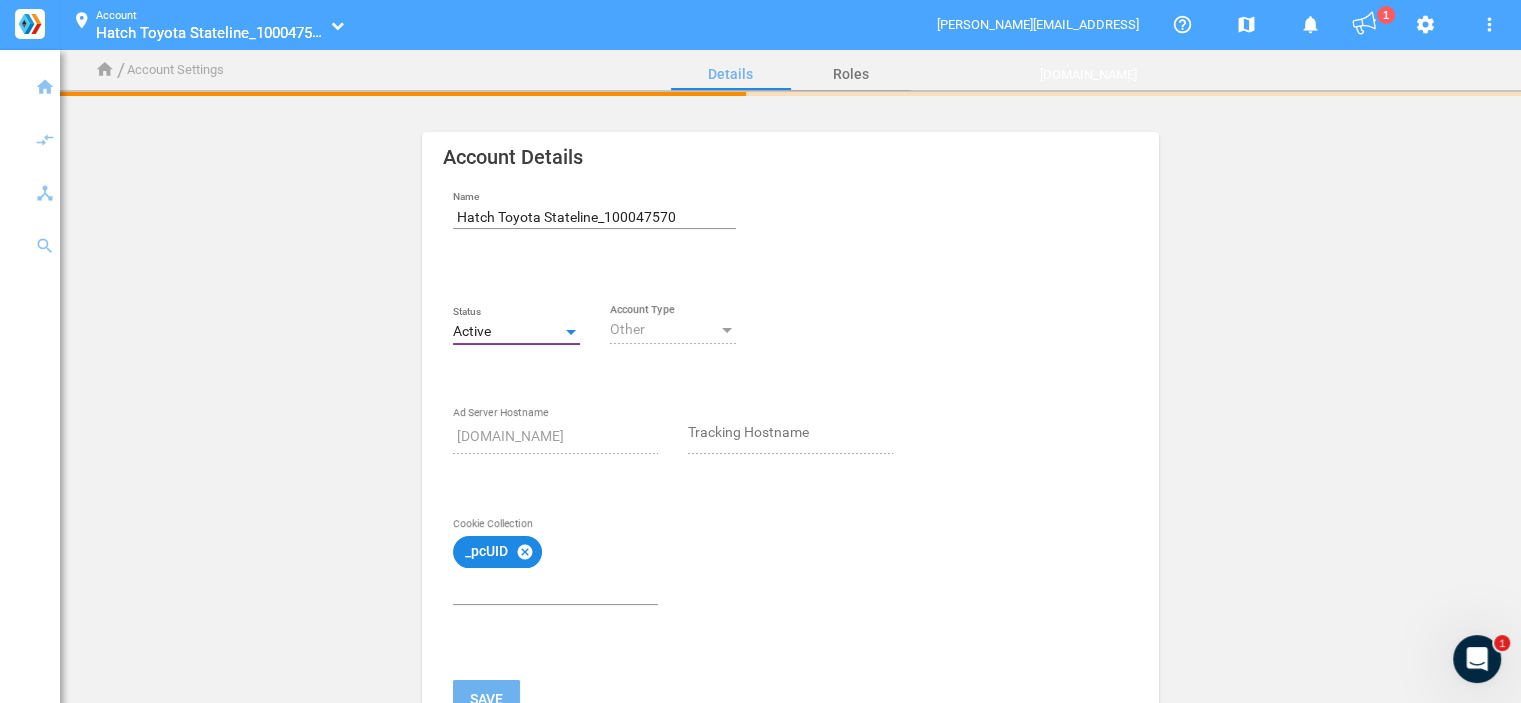 click on "Active" at bounding box center [507, 332] 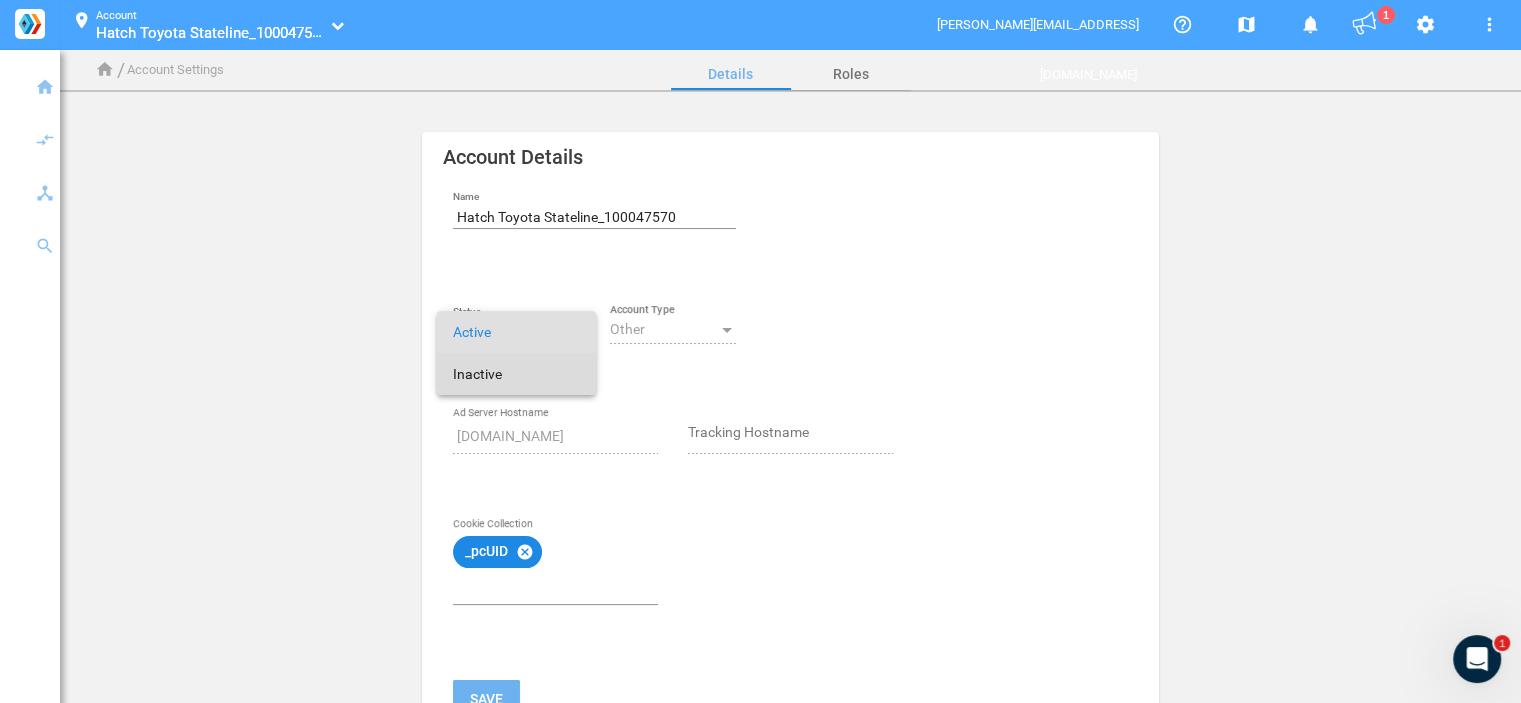 click on "Inactive" at bounding box center [516, 374] 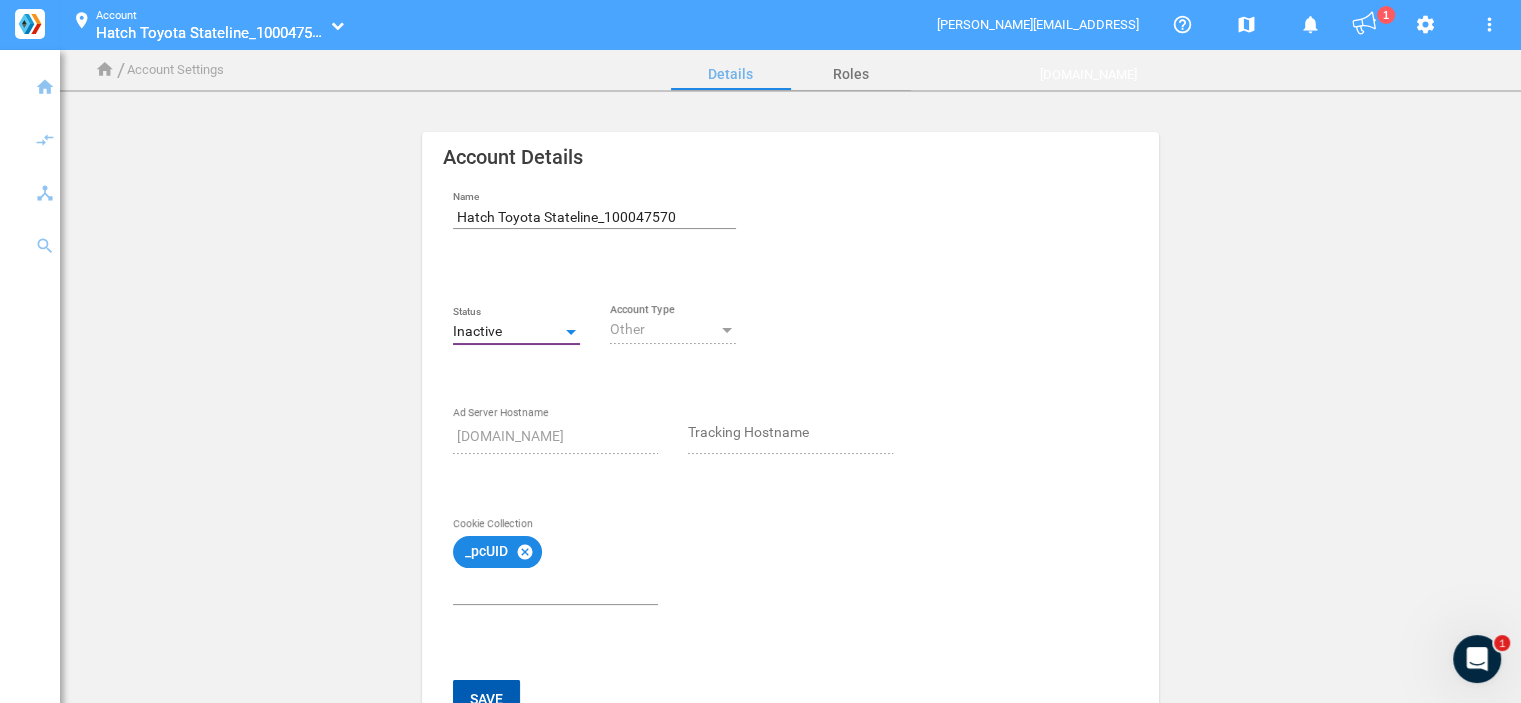 click on "Save" at bounding box center (486, 698) 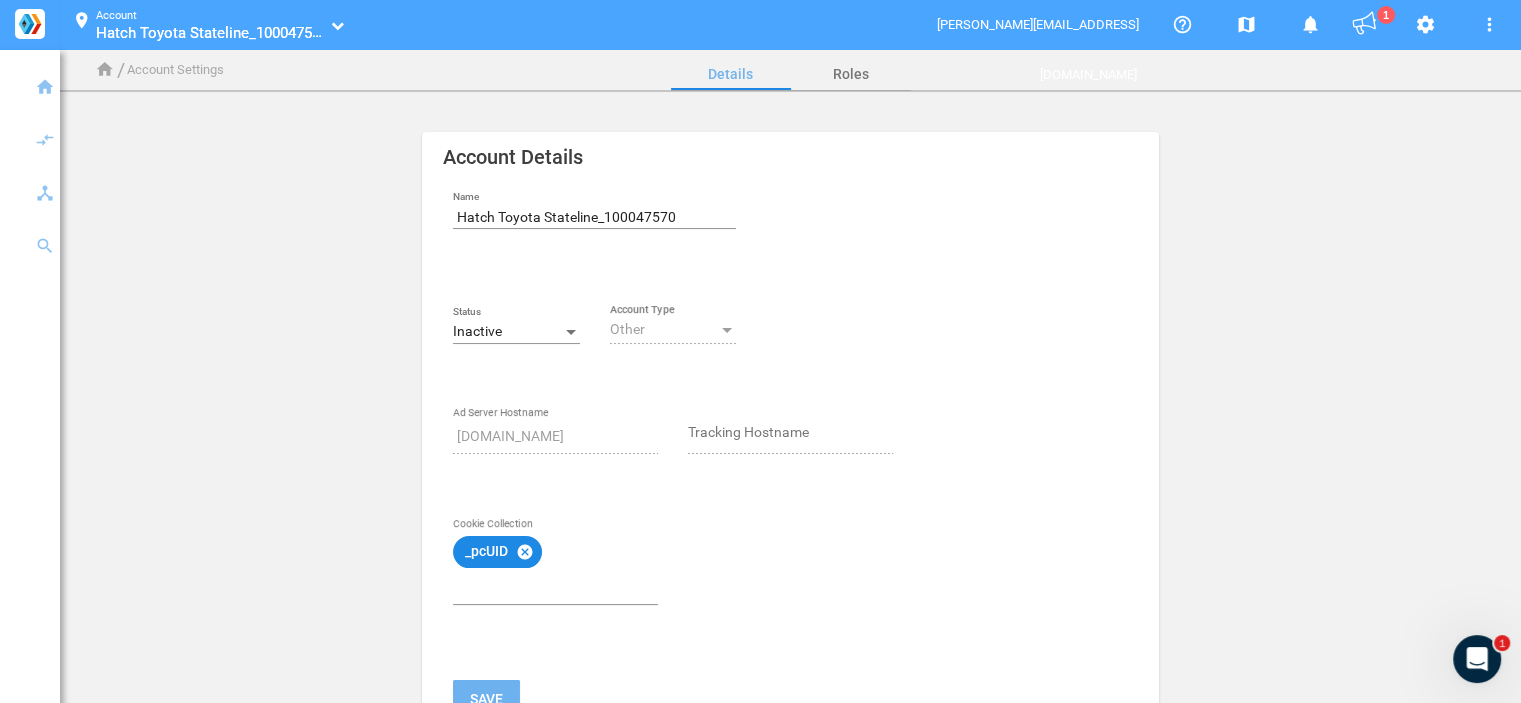 click 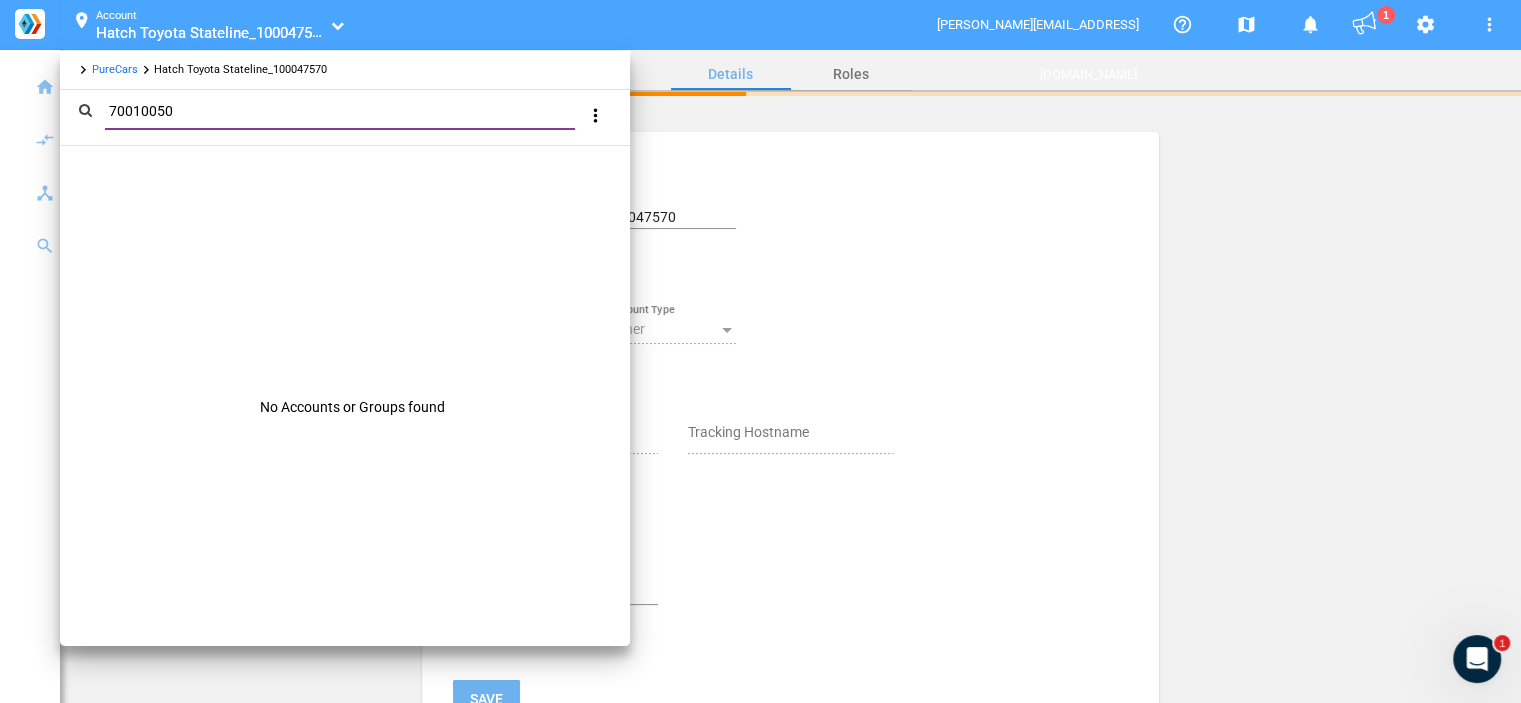 type on "70010050" 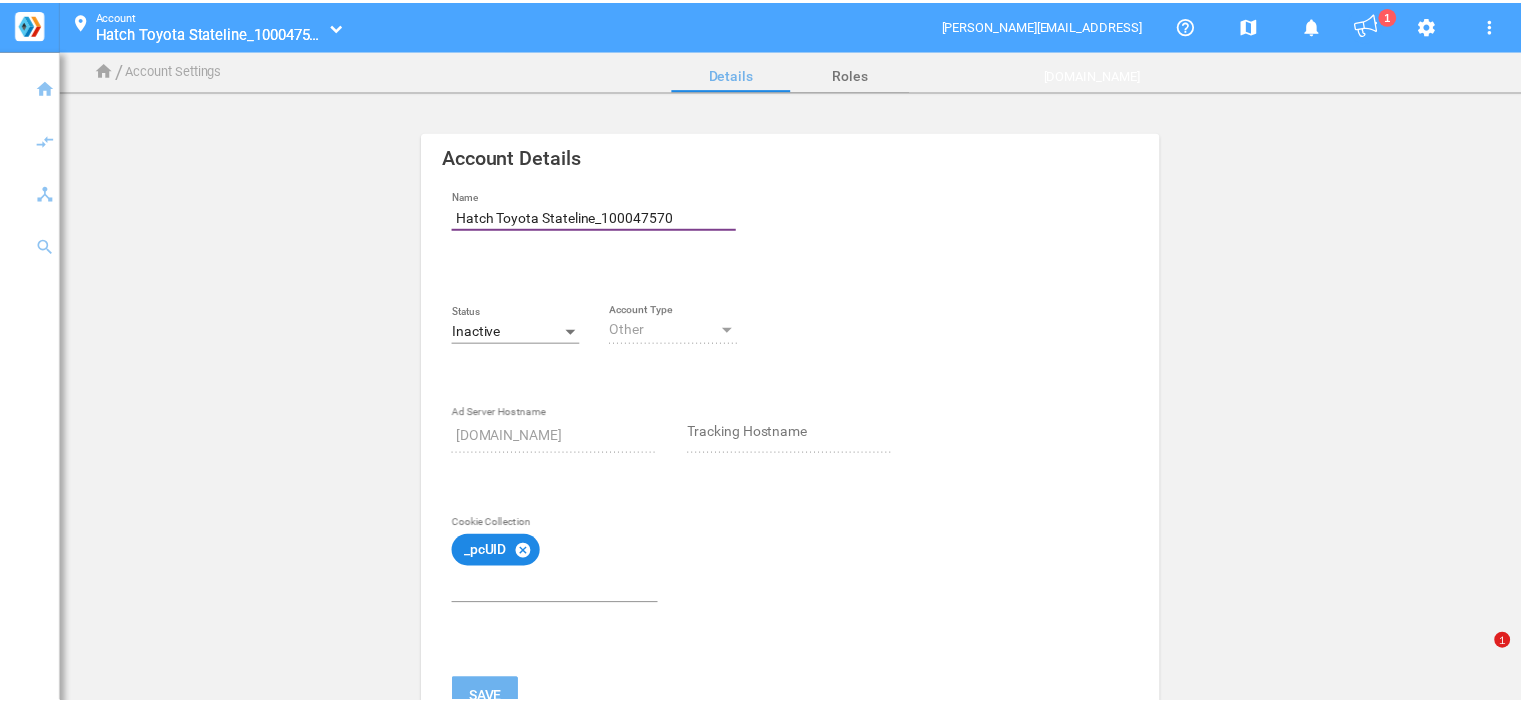 scroll, scrollTop: 0, scrollLeft: 0, axis: both 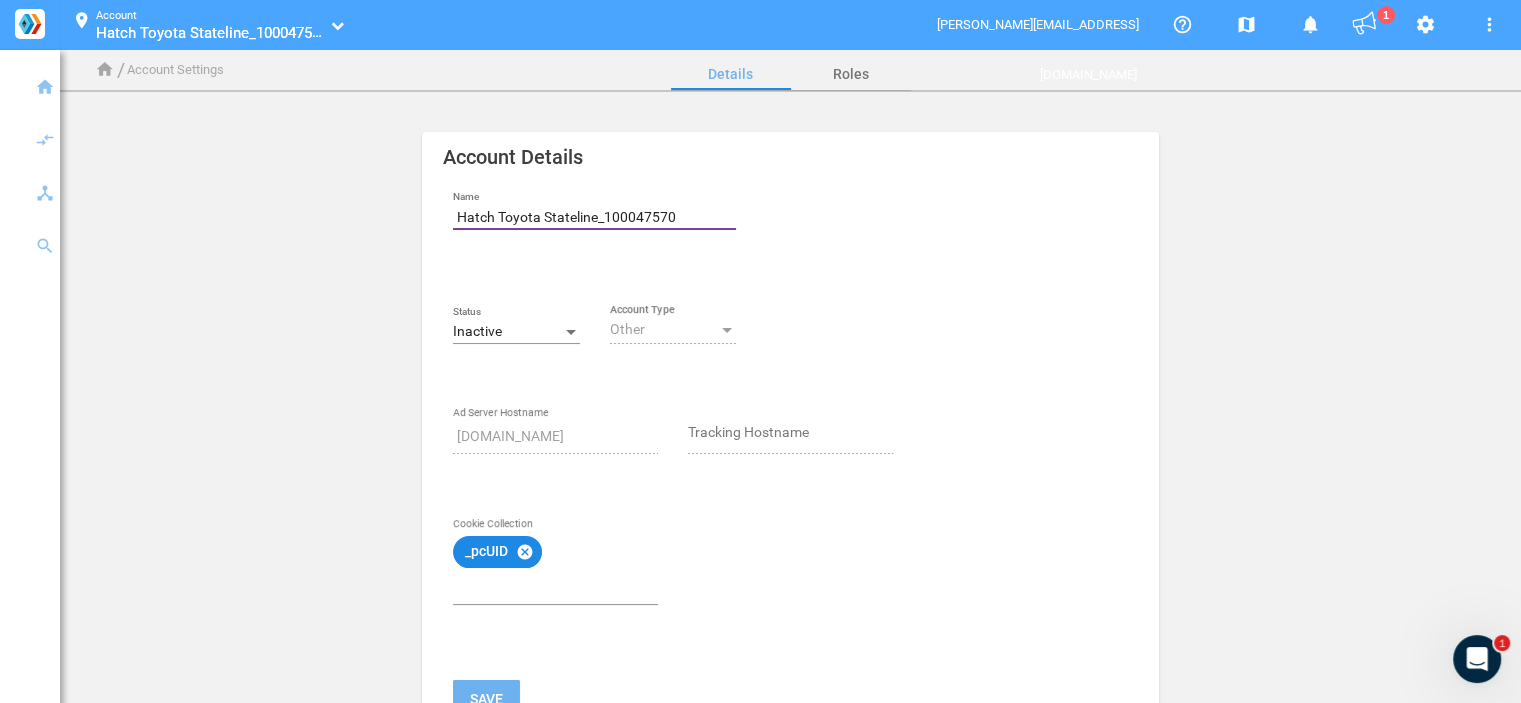 click on "location_on Account Hatch Toyota Stateline_100047570 Hatch Toyota Stateline_100047570" at bounding box center [203, 25] 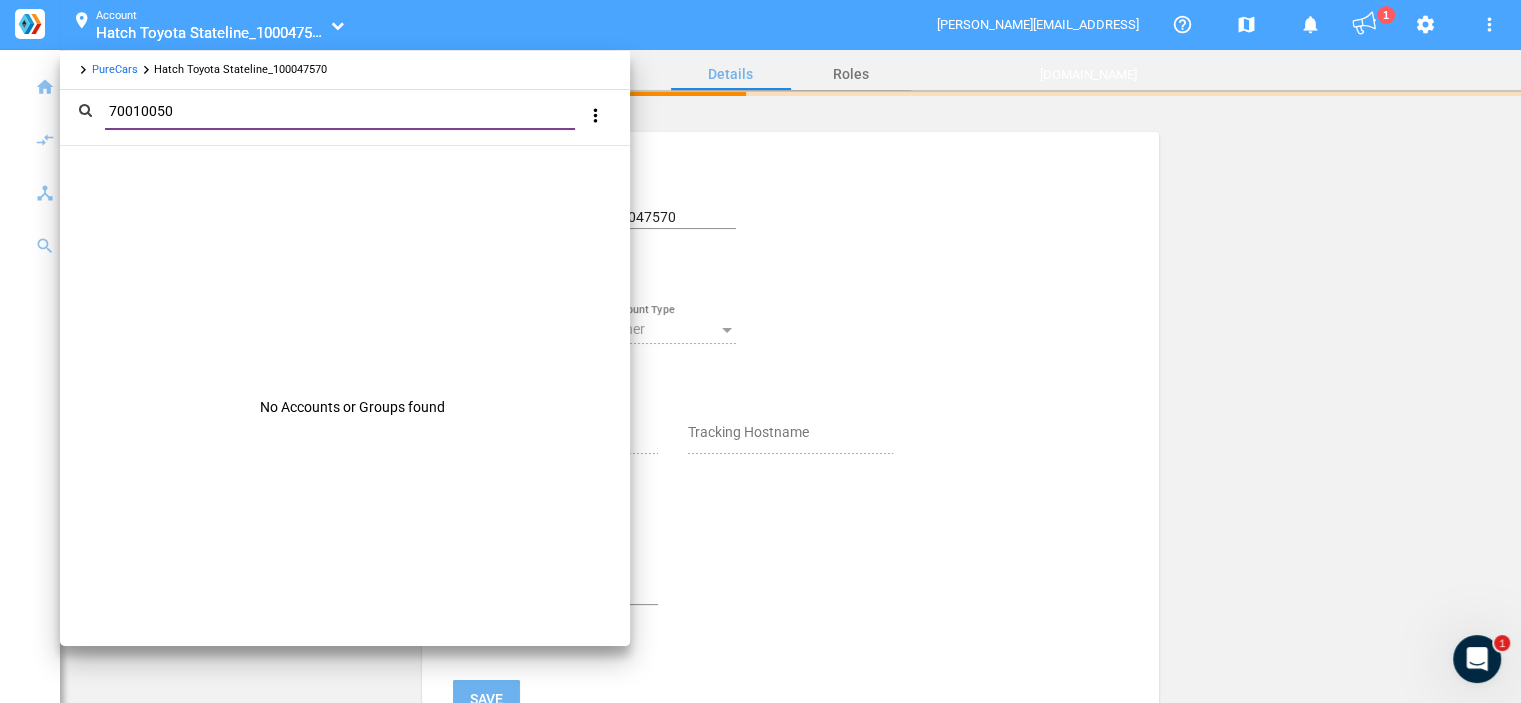 type on "70010050" 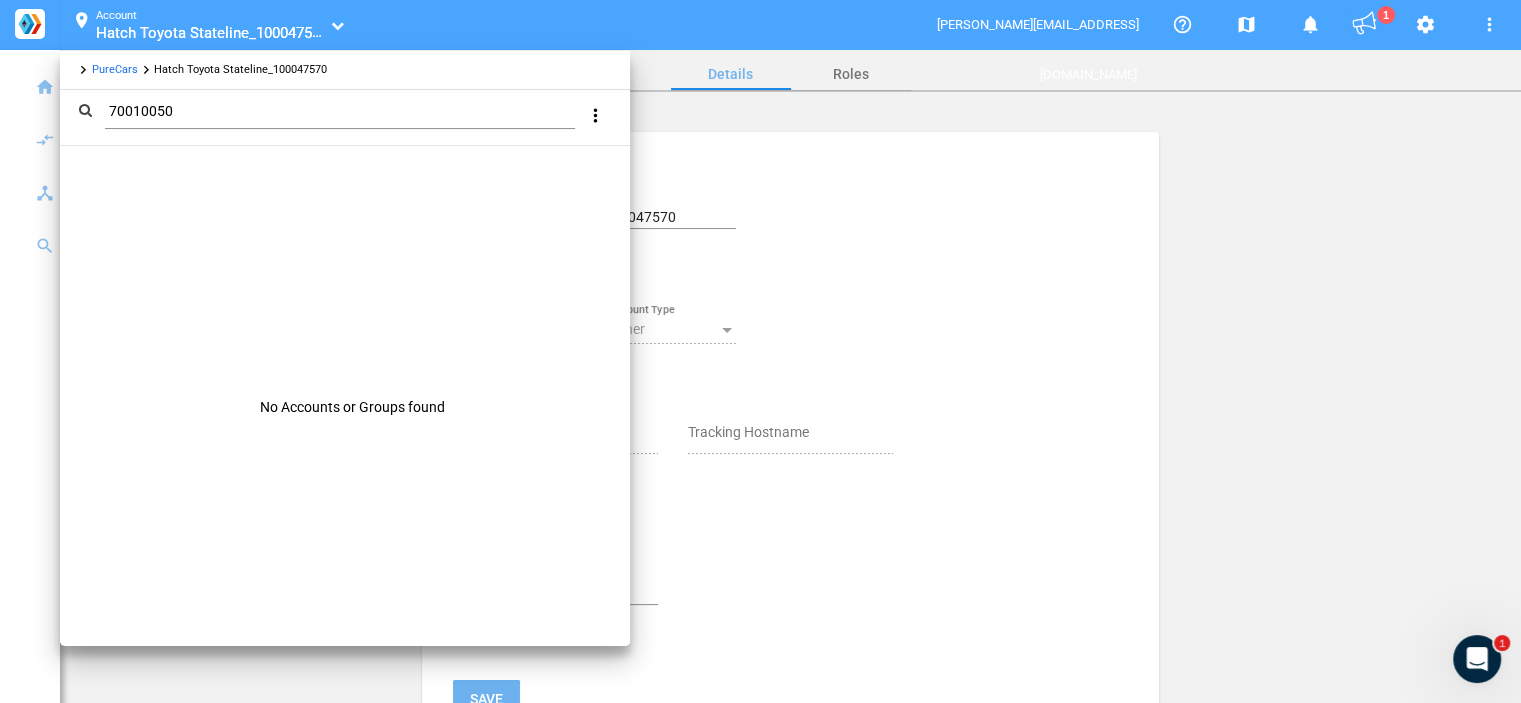 click at bounding box center [760, 351] 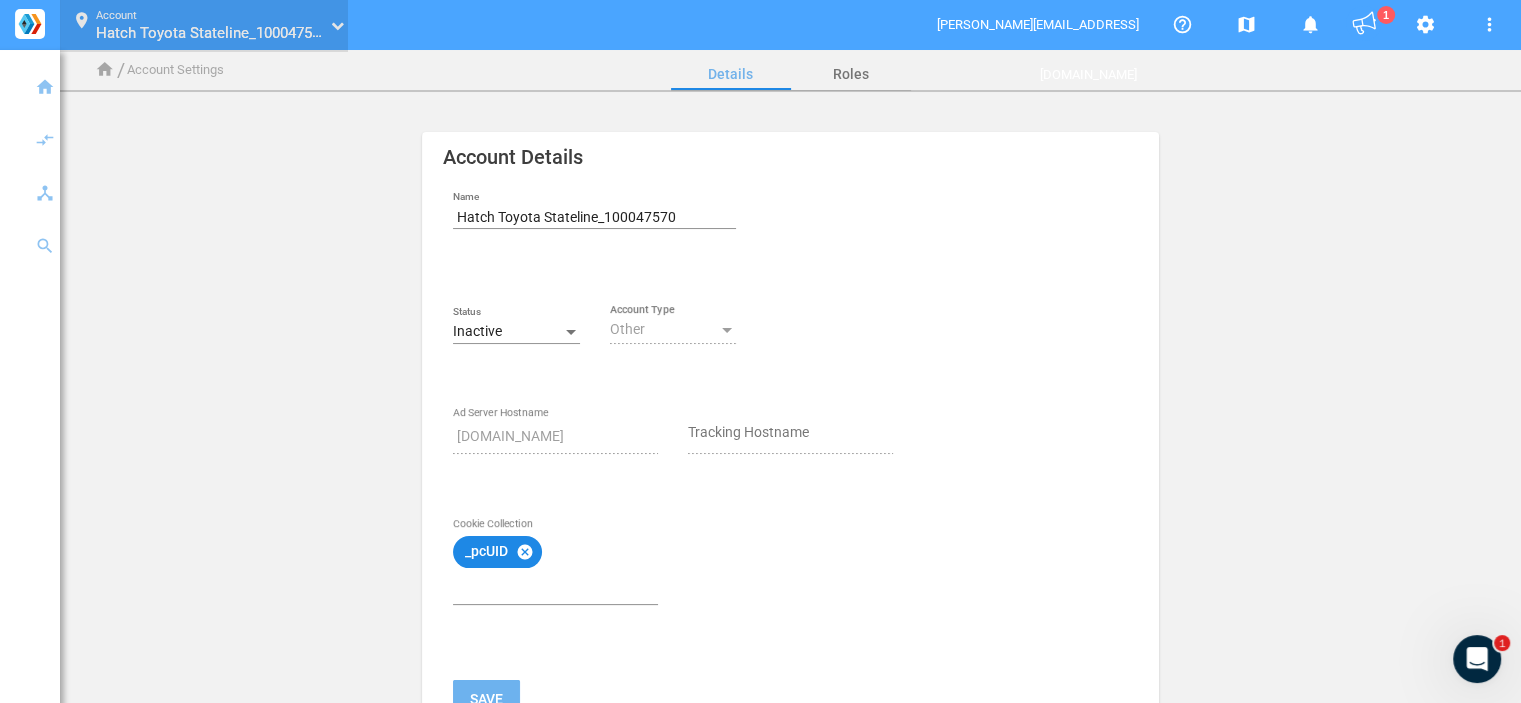 click on "location_on Account Hatch Toyota Stateline_100047570 Hatch Toyota Stateline_100047570" at bounding box center [203, 25] 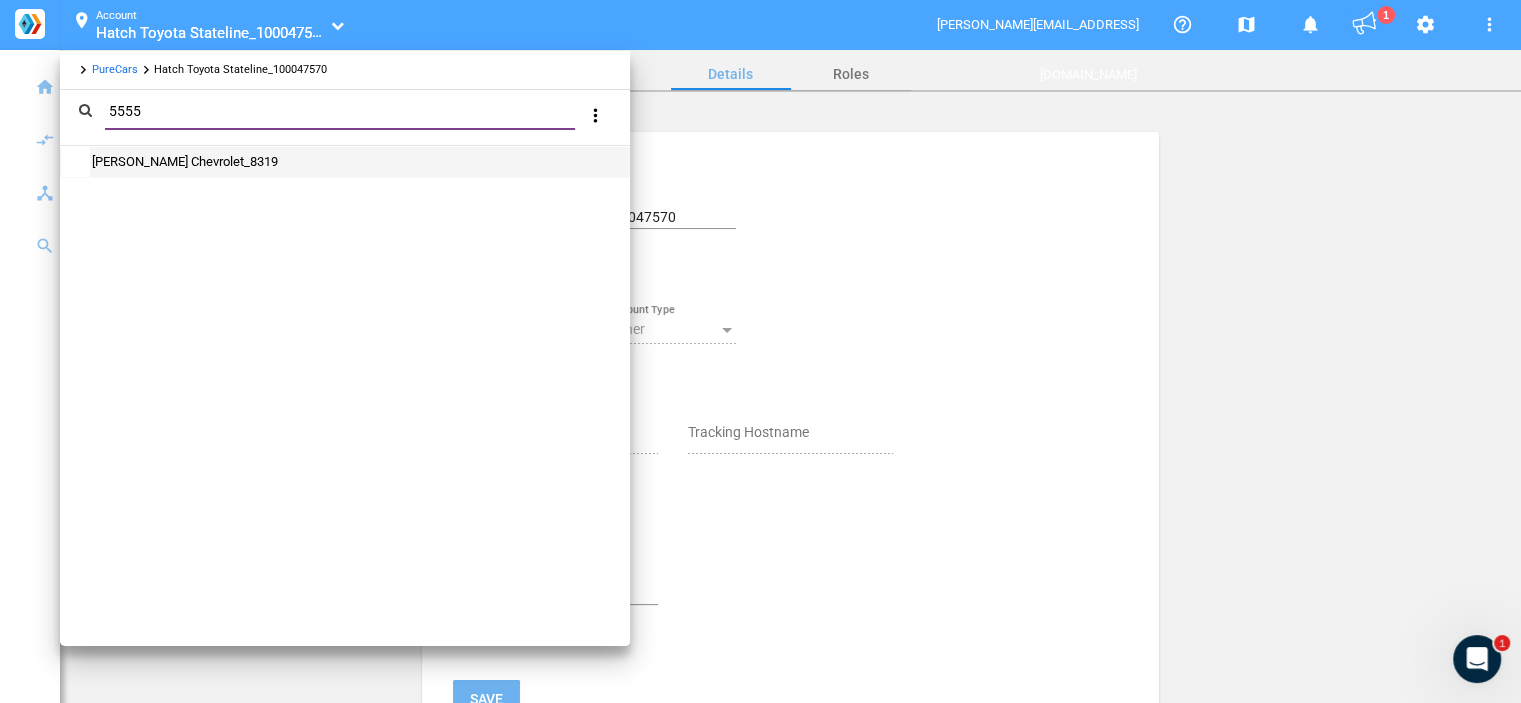 type on "5555" 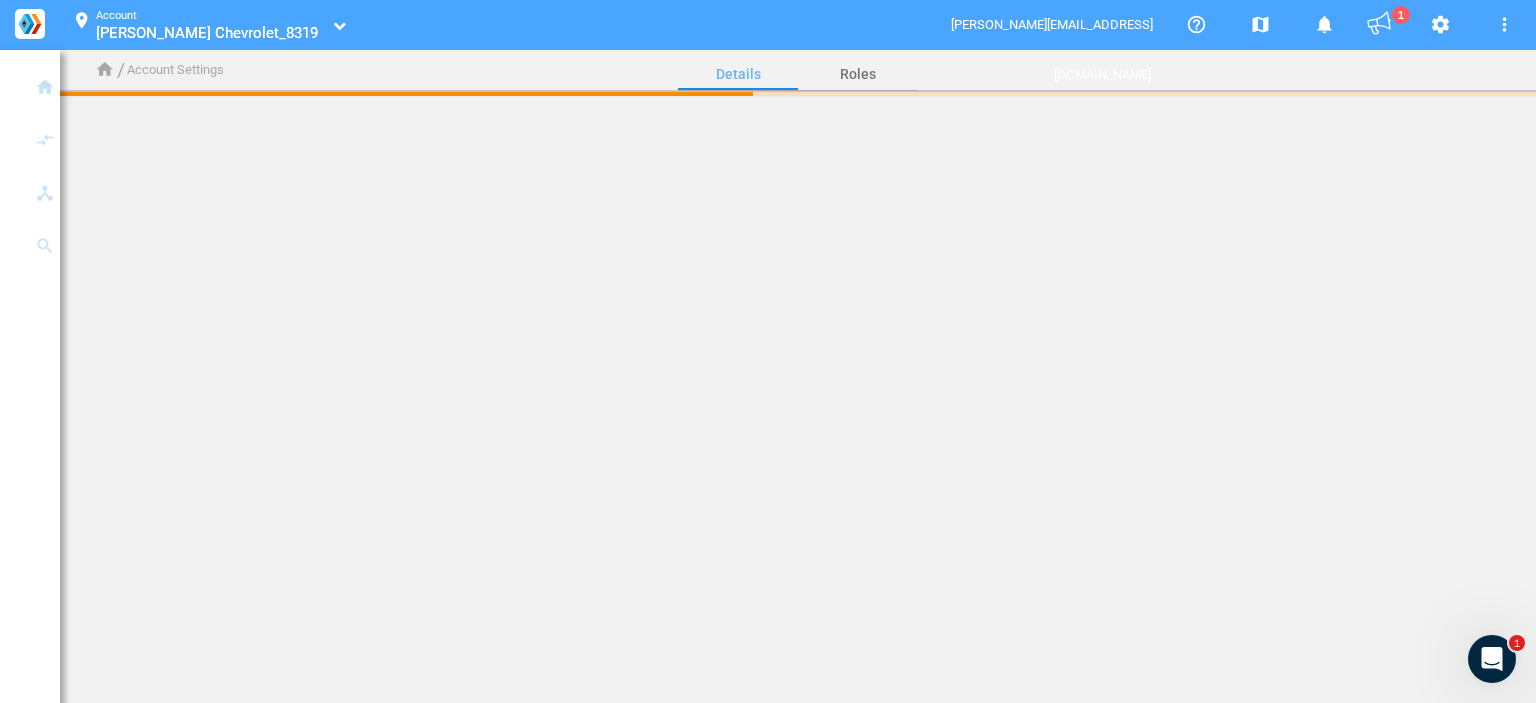 click 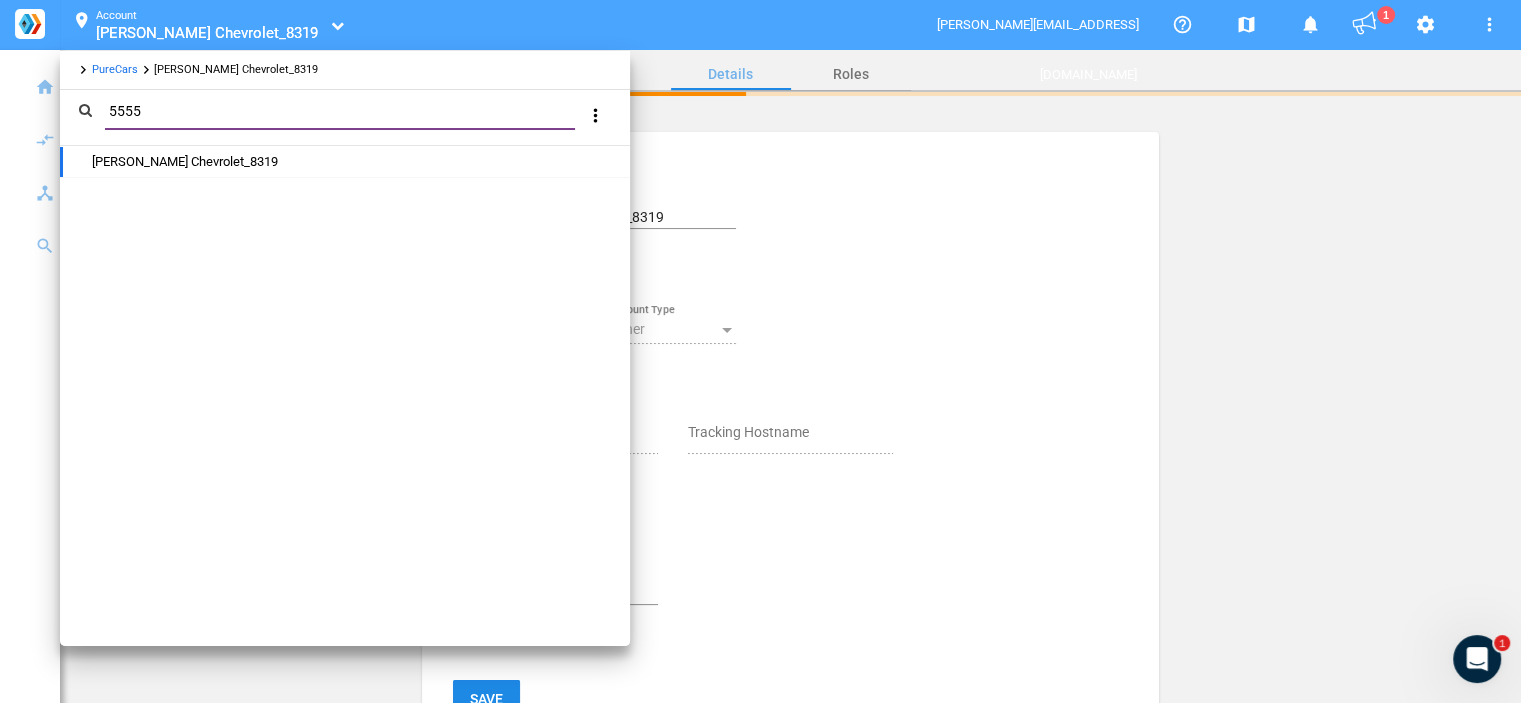 type on "5555" 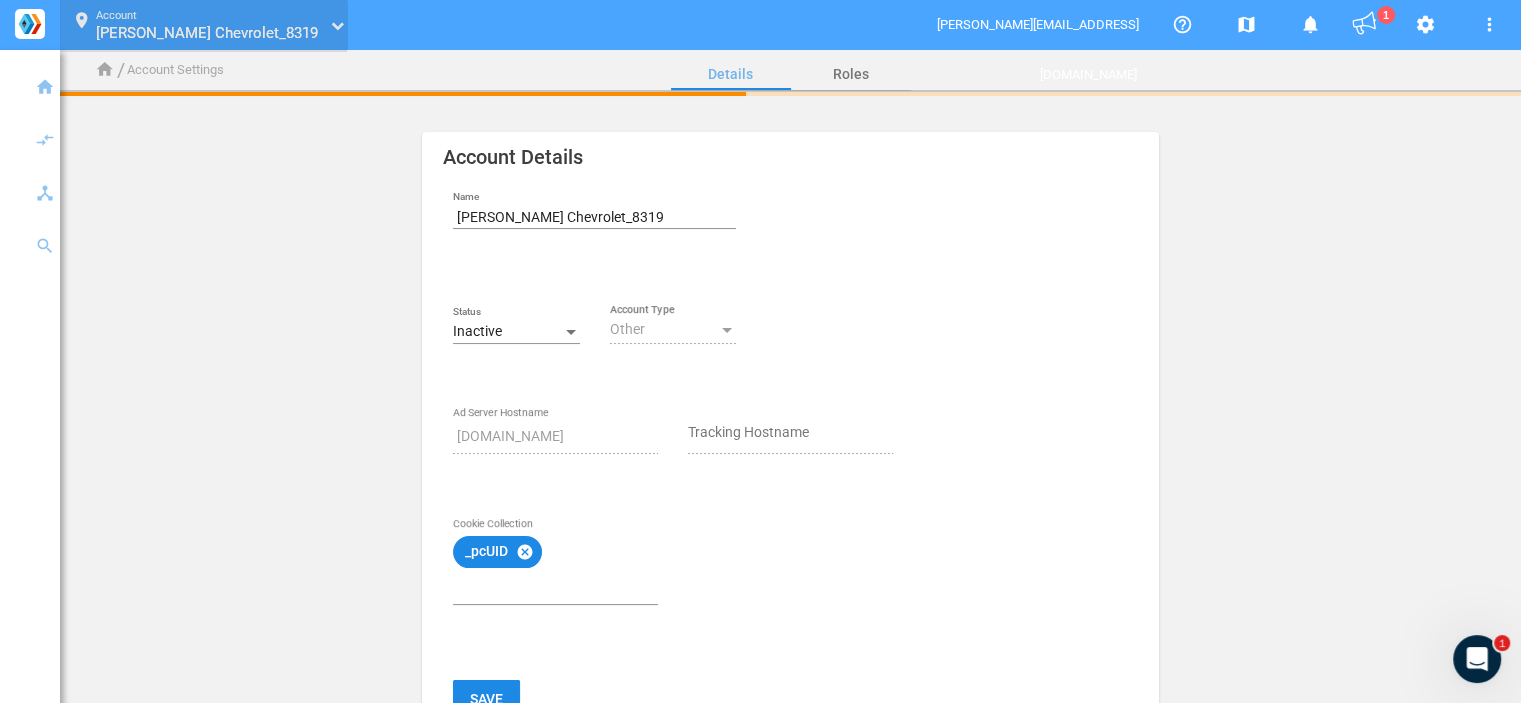 click on "Fertitta Chevrolet_8319" at bounding box center (207, 33) 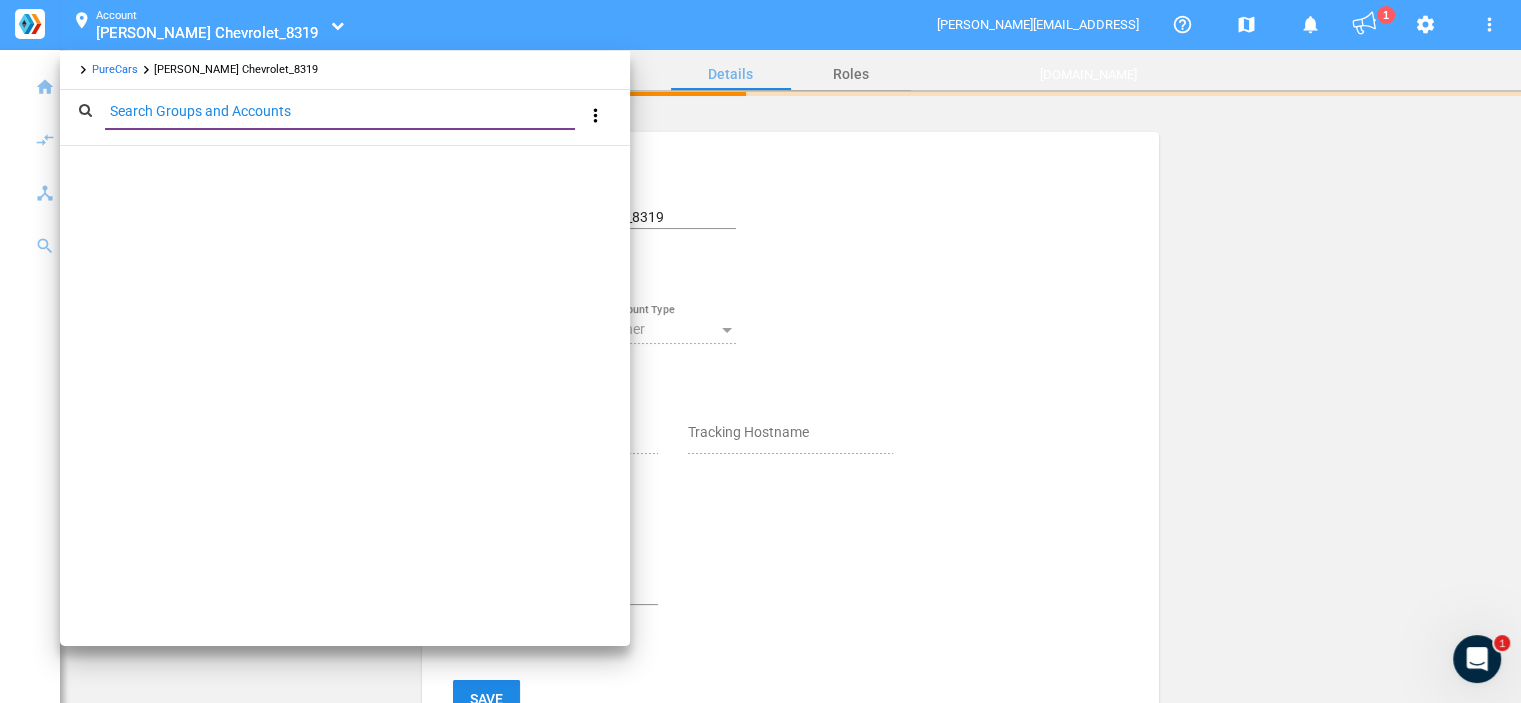 click on "PureCars" at bounding box center [115, 69] 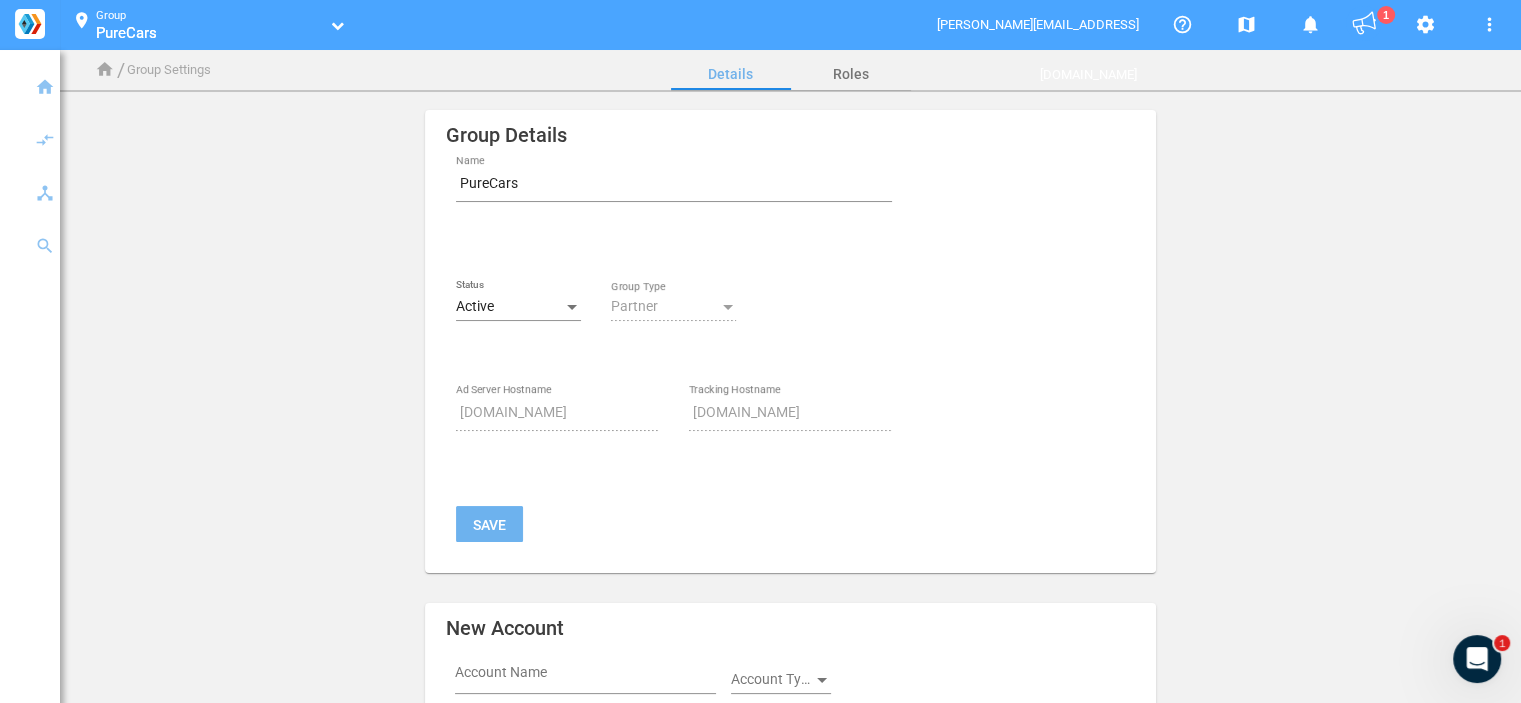 click 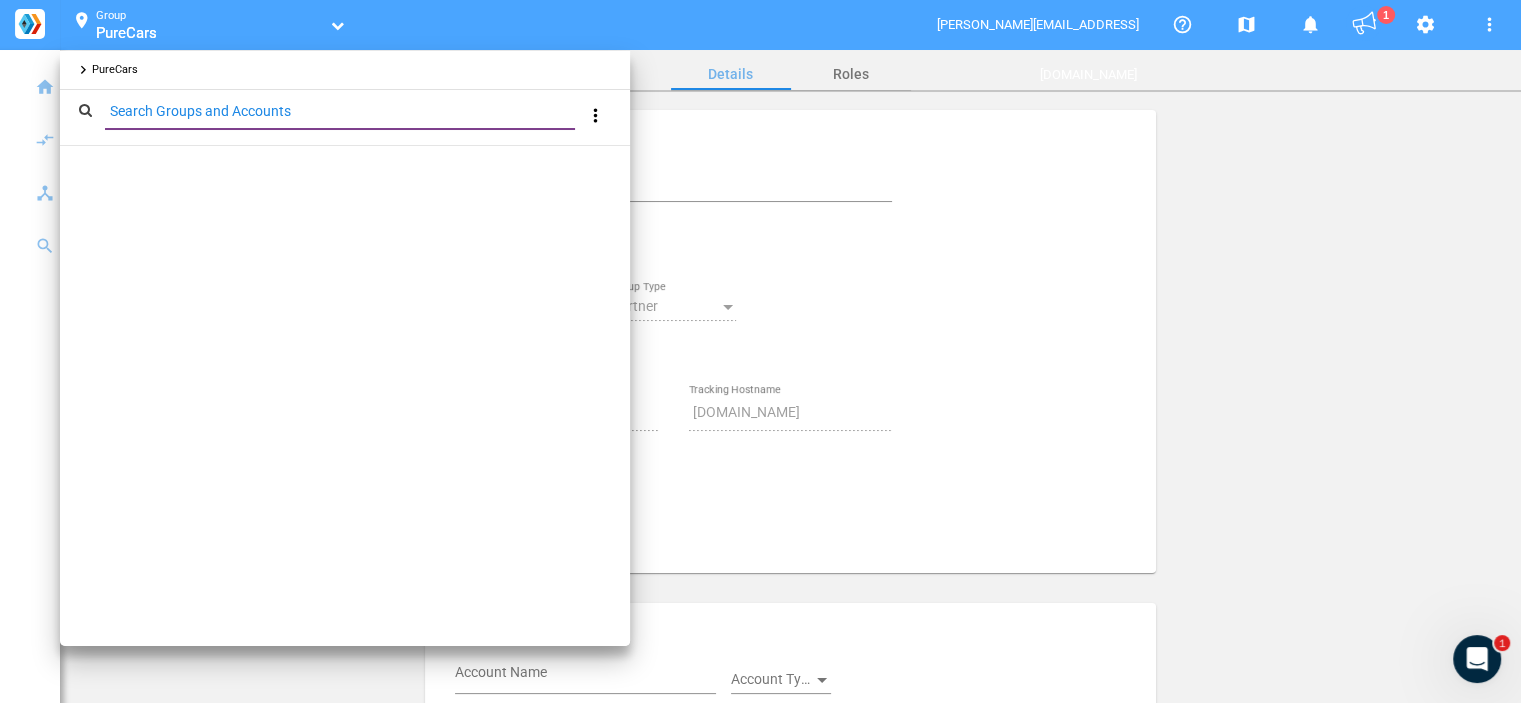 paste on "5555" 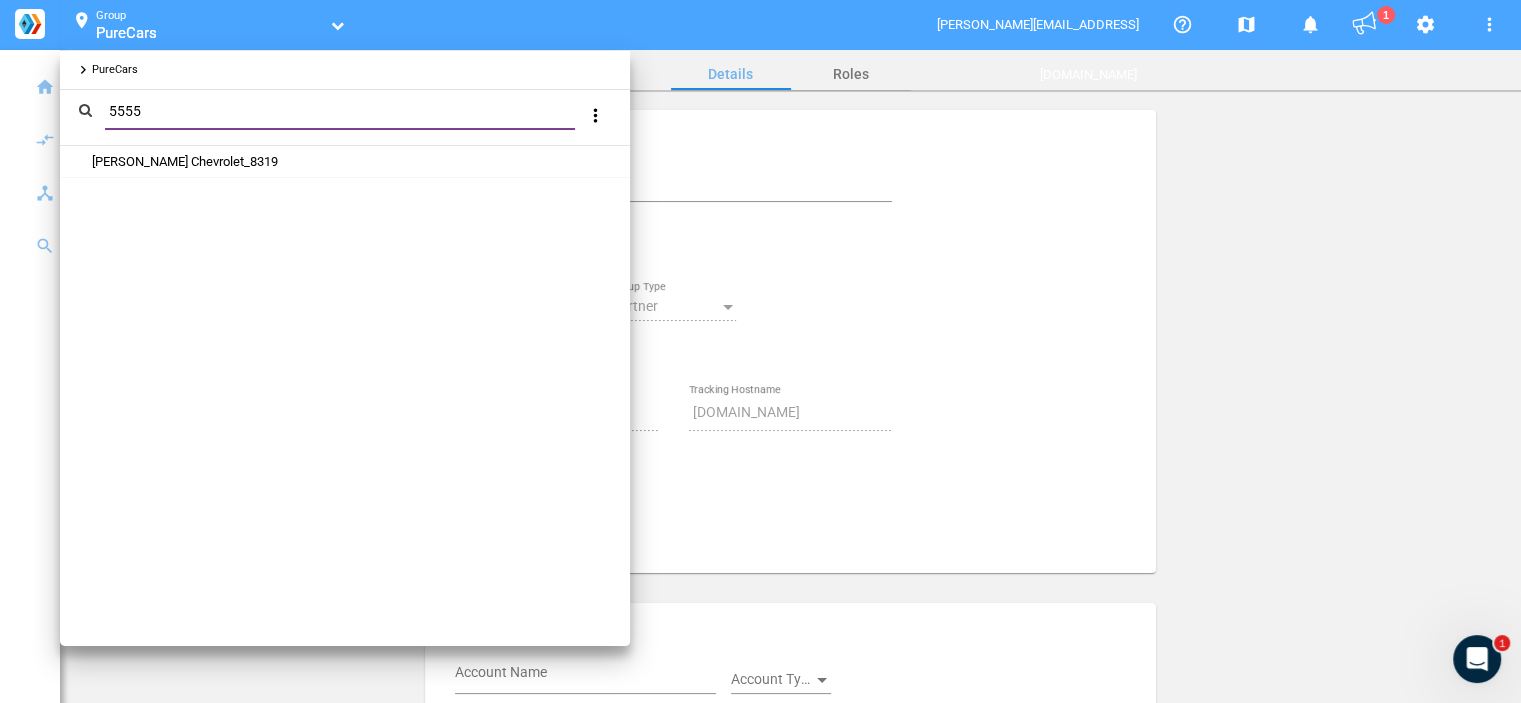click on "5555" at bounding box center (344, 111) 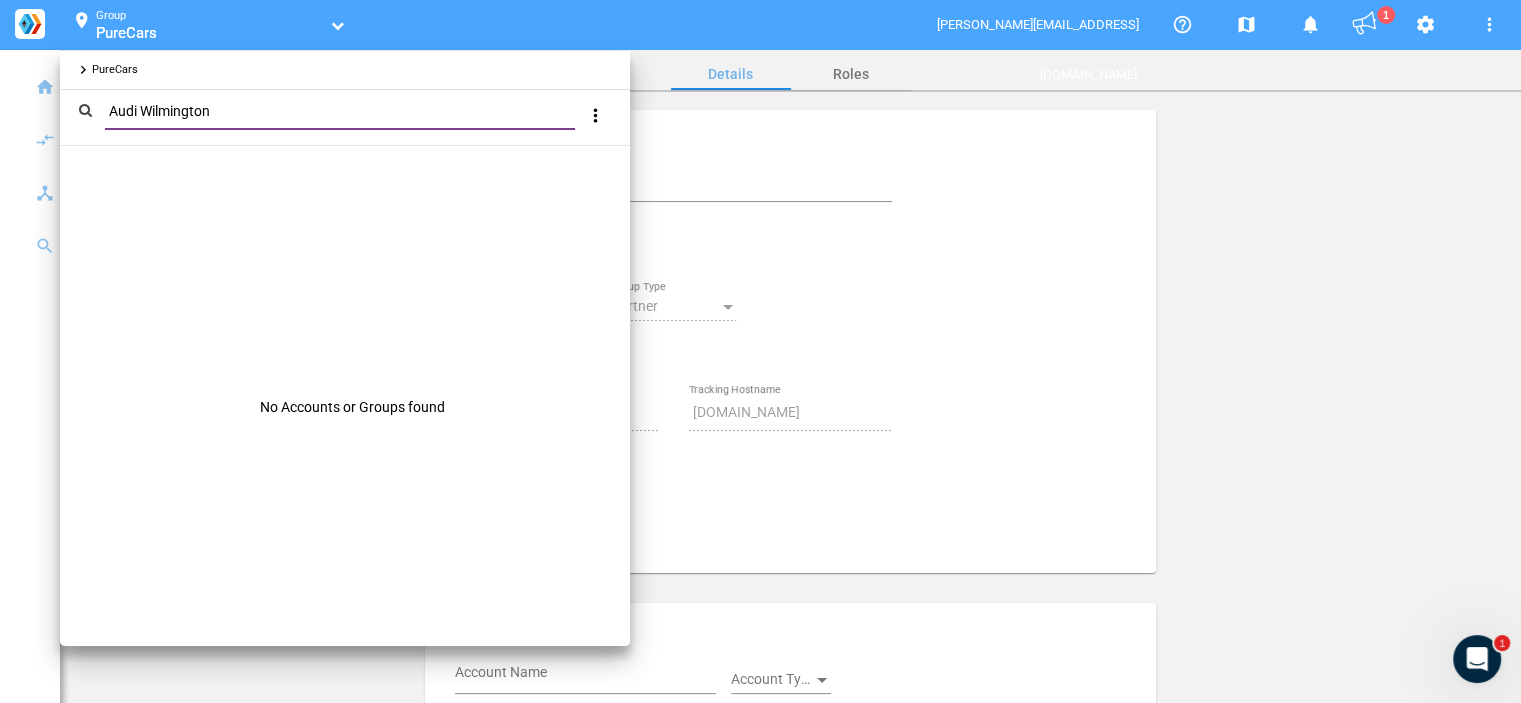 type on "Audi Wilmington" 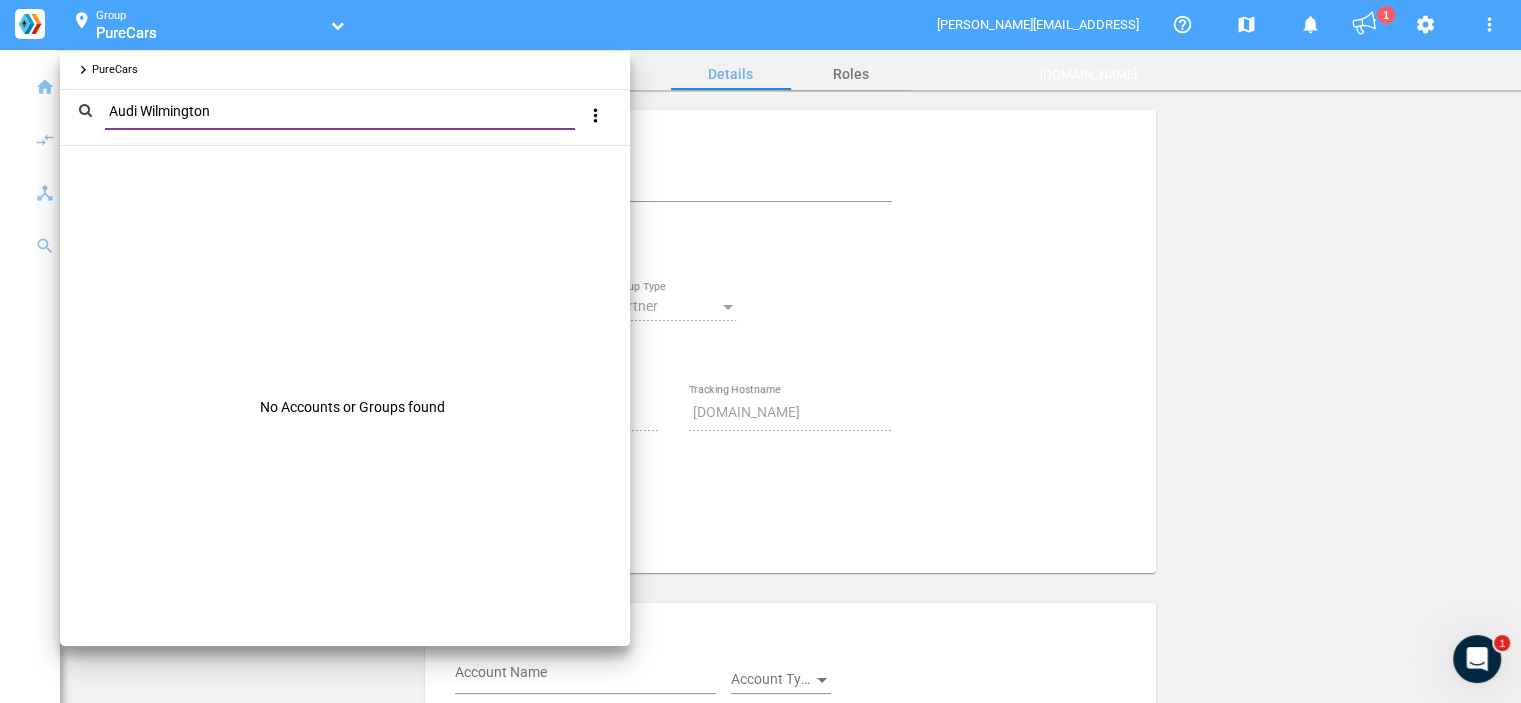 click at bounding box center (760, 351) 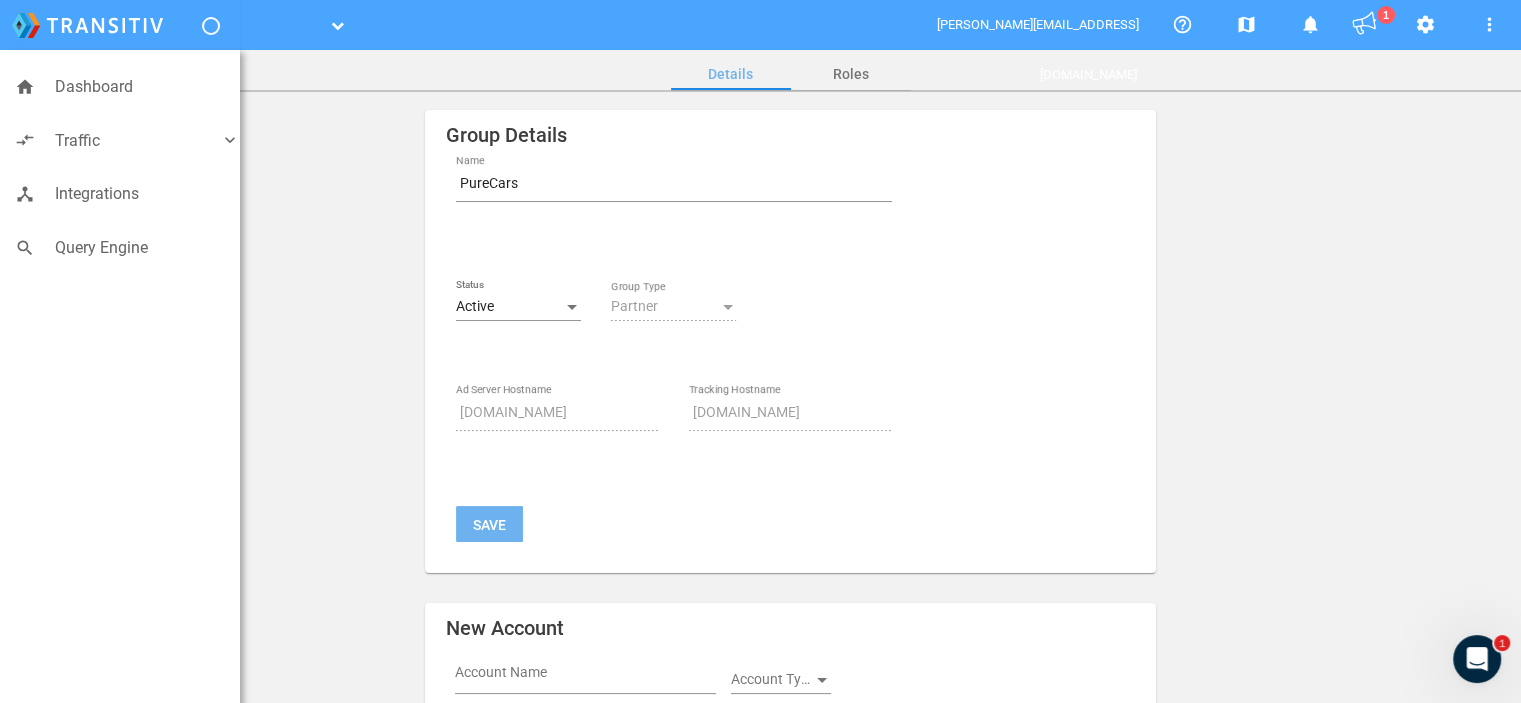 click 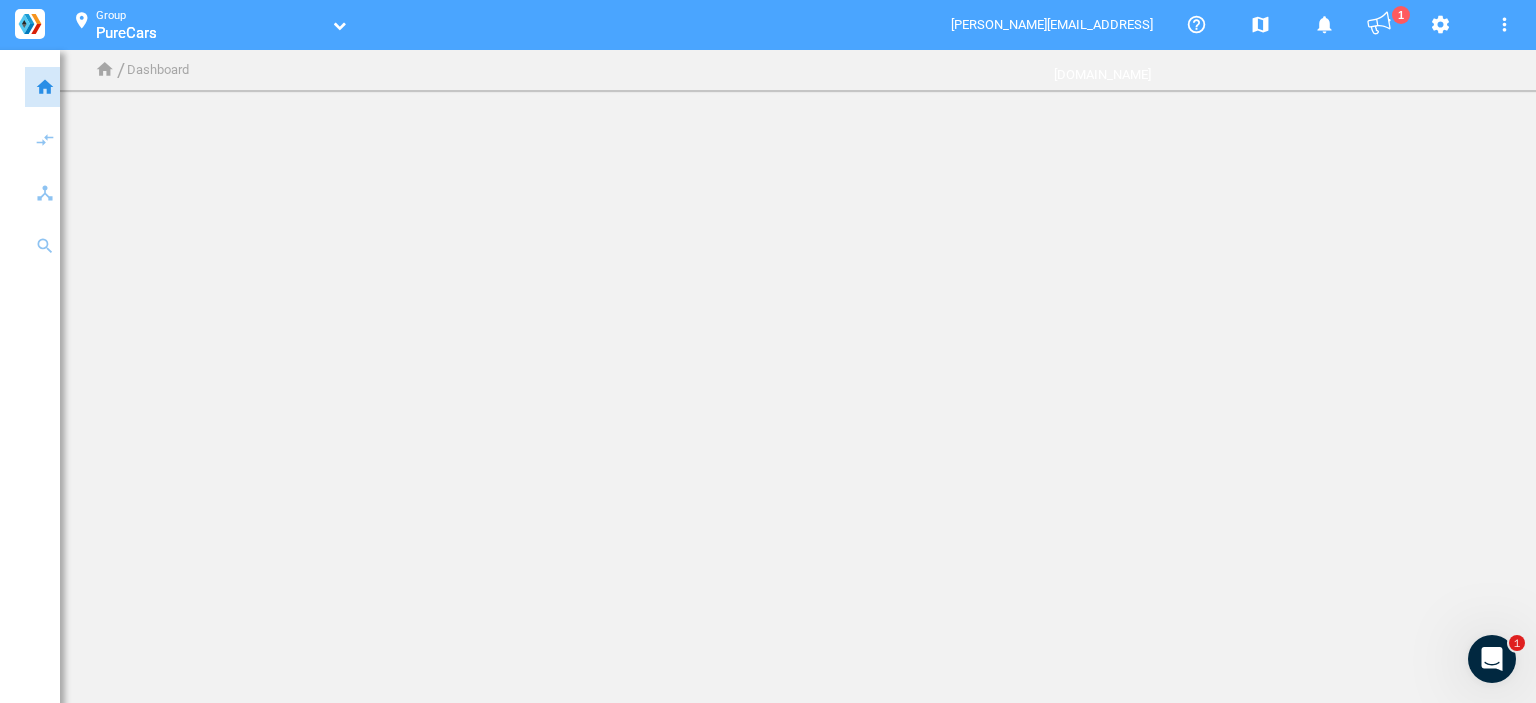 click on "location_on Group PureCars PureCars" at bounding box center [205, 25] 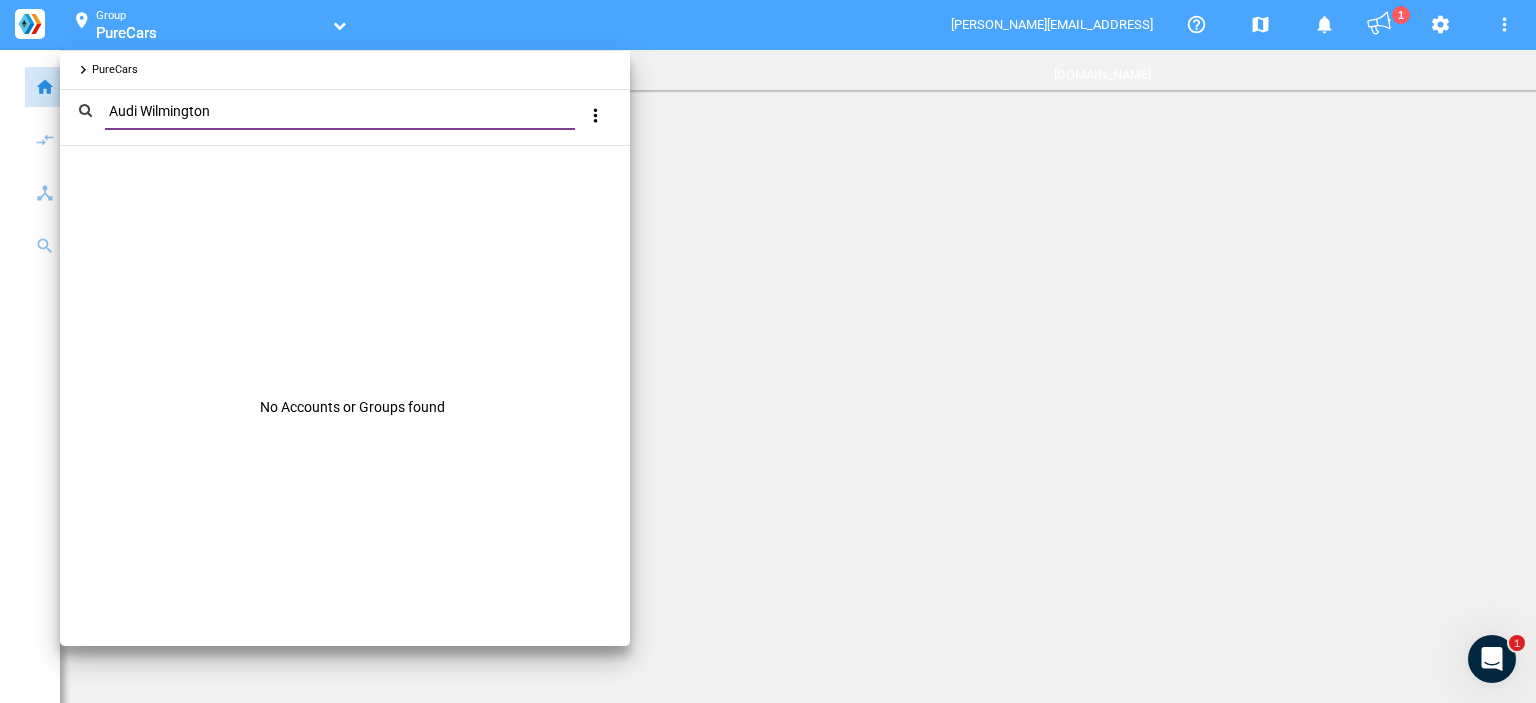 type on "Audi Wilmington" 